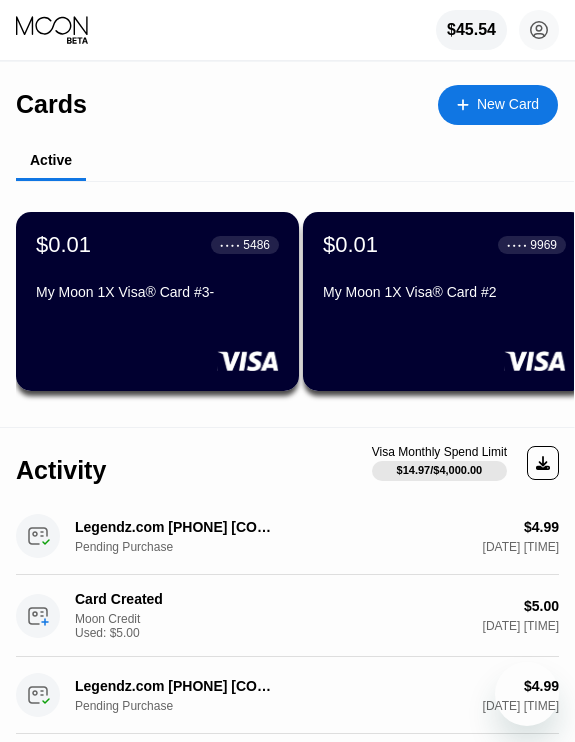 scroll, scrollTop: 0, scrollLeft: 0, axis: both 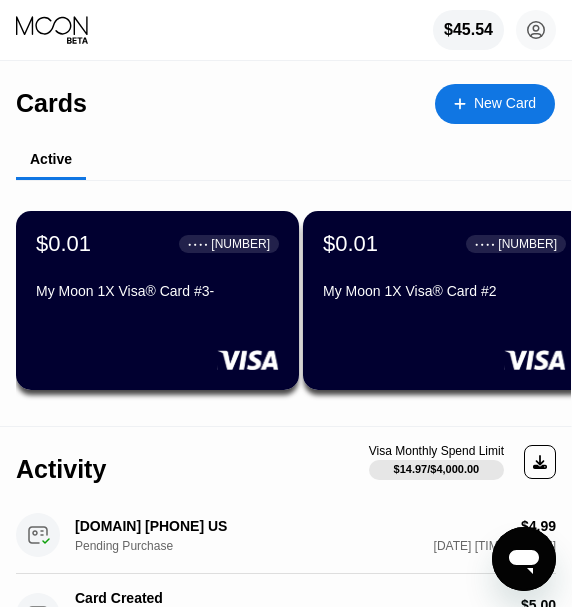 click on "New Card" at bounding box center (505, 103) 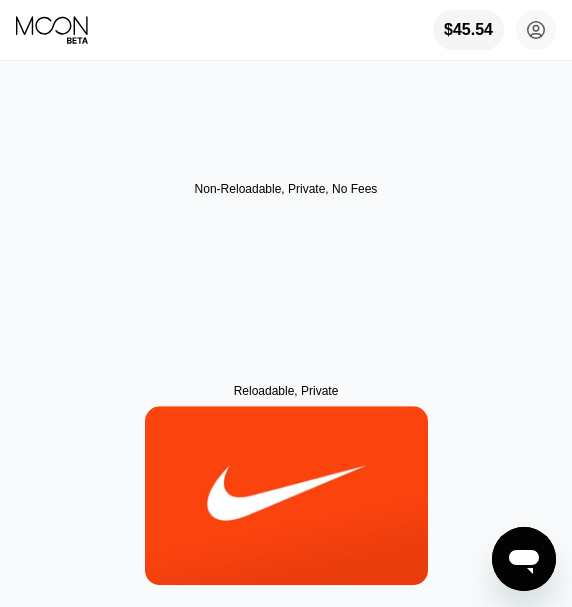 scroll, scrollTop: 0, scrollLeft: 0, axis: both 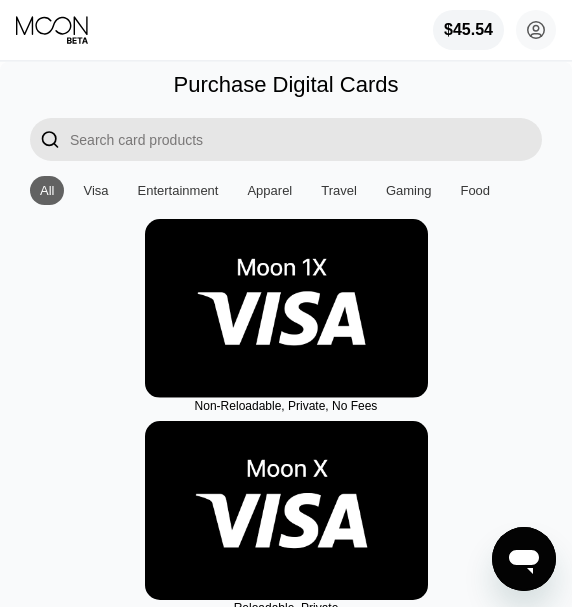 click at bounding box center (286, 308) 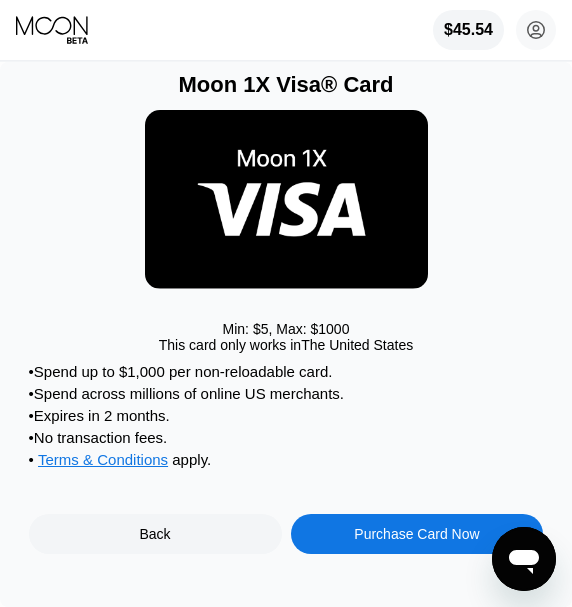click on "Purchase Card Now" at bounding box center (416, 534) 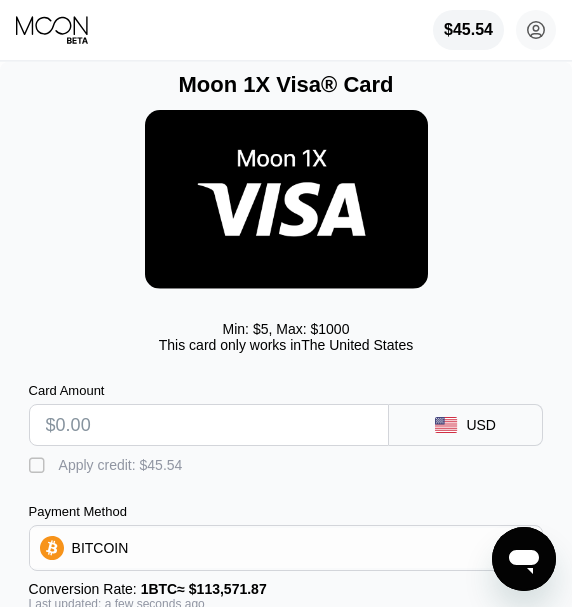 drag, startPoint x: 134, startPoint y: 414, endPoint x: 157, endPoint y: 416, distance: 23.086792 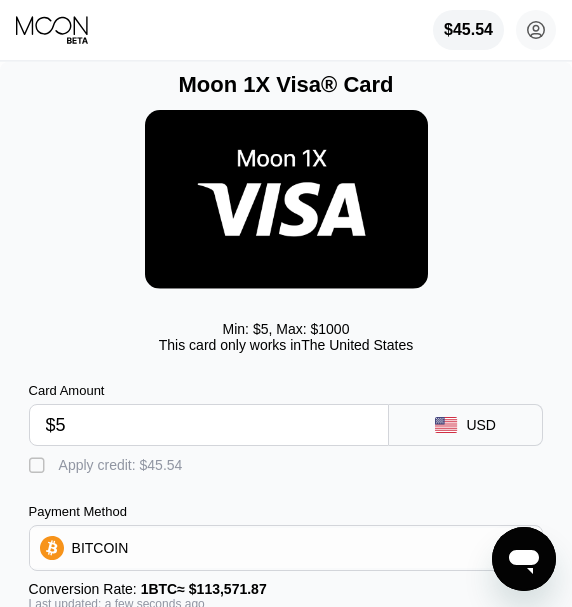 type on "0.00005715" 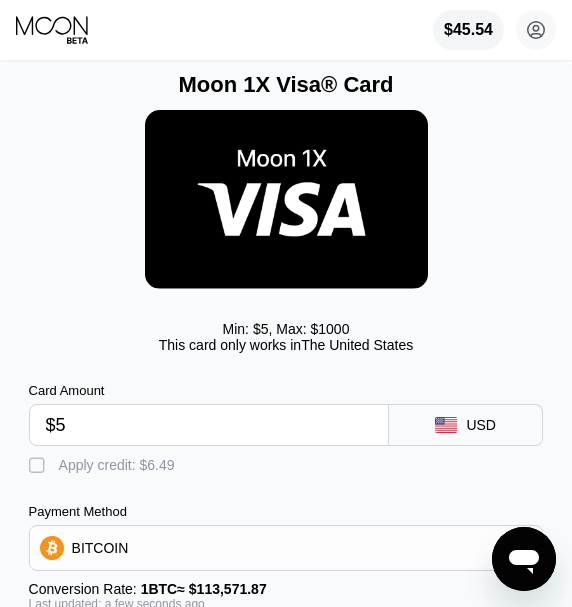 type on "$5" 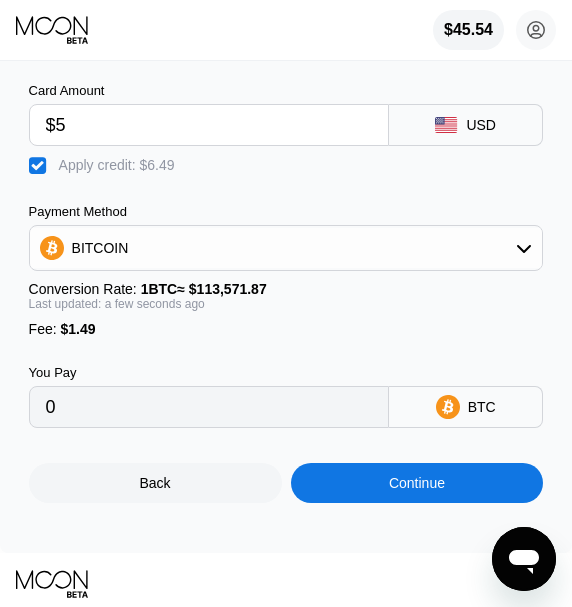 scroll, scrollTop: 316, scrollLeft: 0, axis: vertical 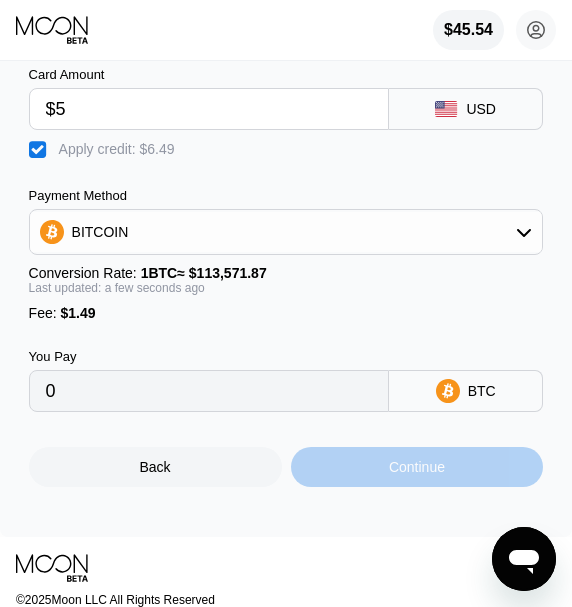 click on "Continue" at bounding box center [417, 467] 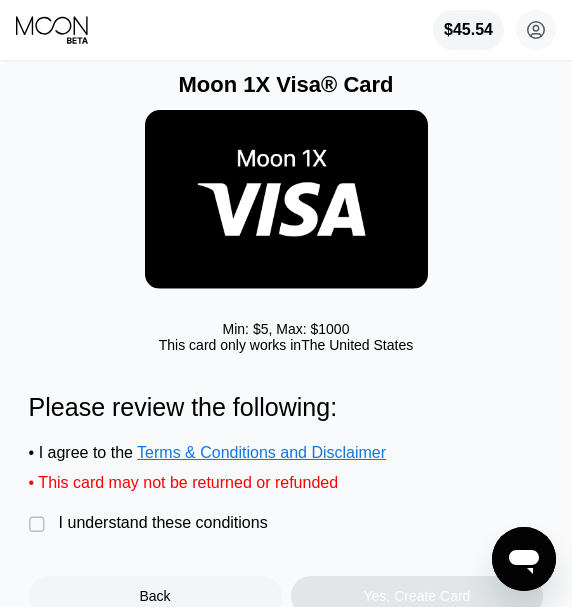 drag, startPoint x: 39, startPoint y: 525, endPoint x: 232, endPoint y: 548, distance: 194.36563 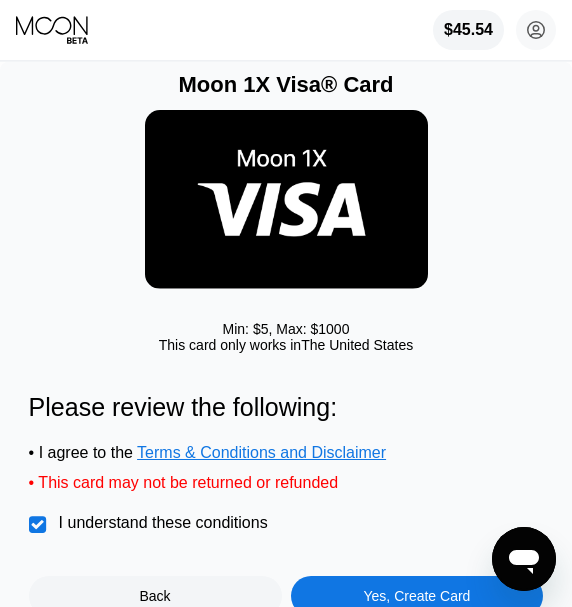 click on "Yes, Create Card" at bounding box center (417, 596) 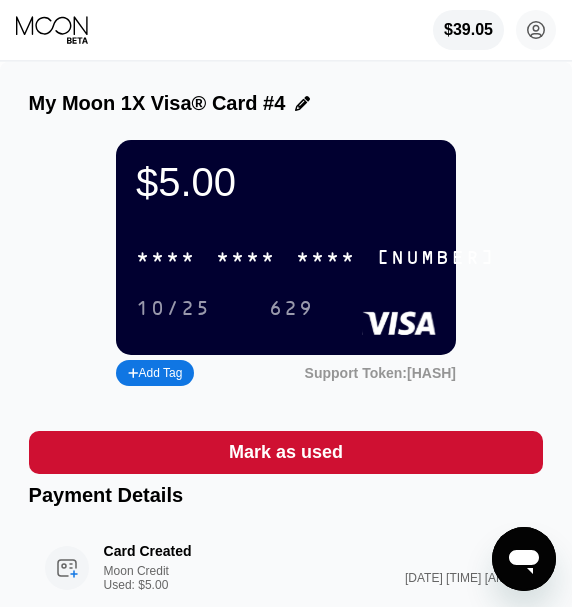 drag, startPoint x: 222, startPoint y: 260, endPoint x: 211, endPoint y: 260, distance: 11 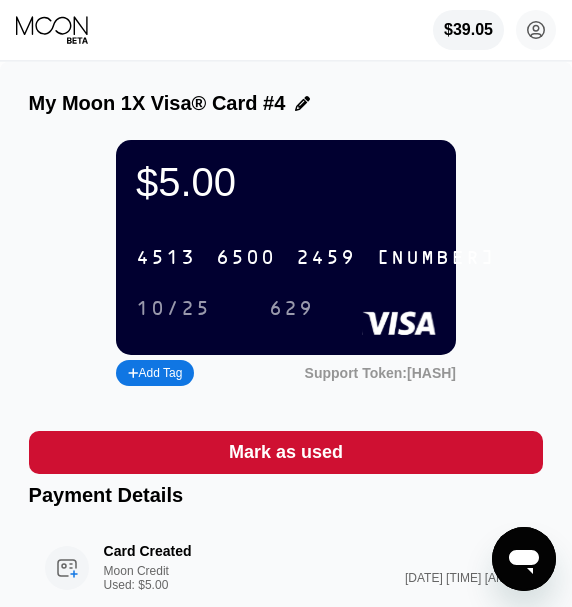 drag, startPoint x: 237, startPoint y: 237, endPoint x: 208, endPoint y: 252, distance: 32.649654 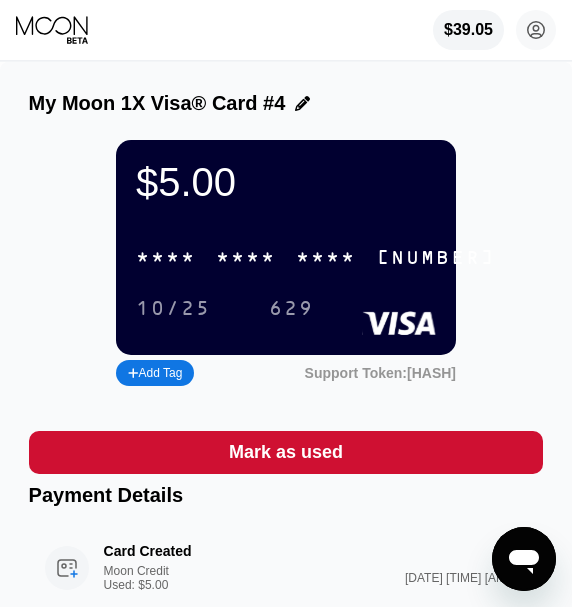 click 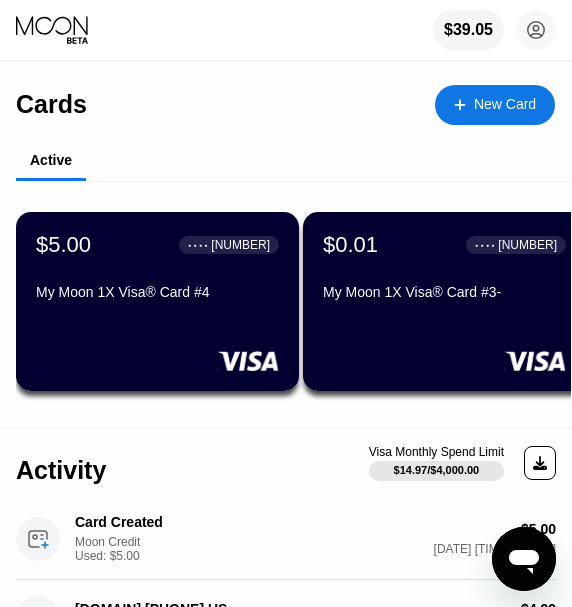 click on "New Card" at bounding box center (495, 105) 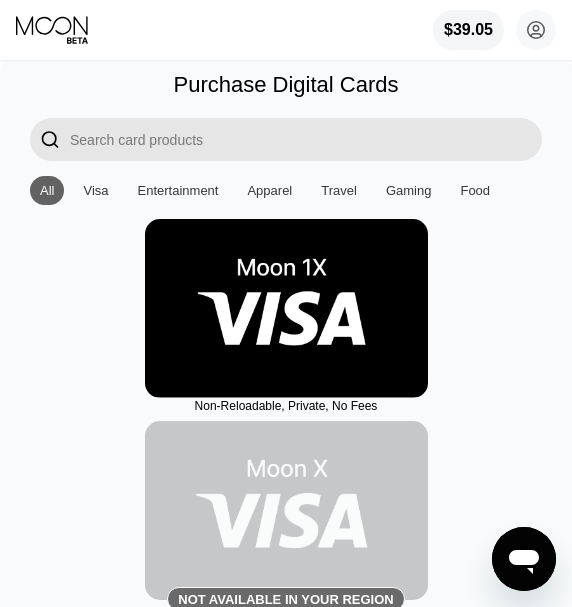 click at bounding box center [286, 308] 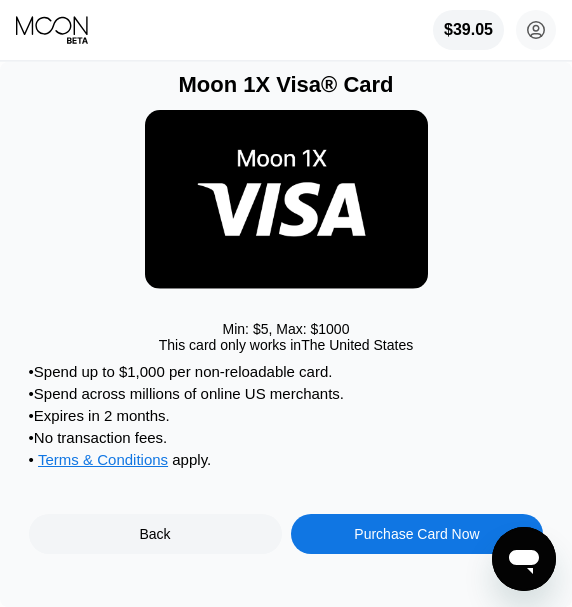click on "Purchase Card Now" at bounding box center [416, 534] 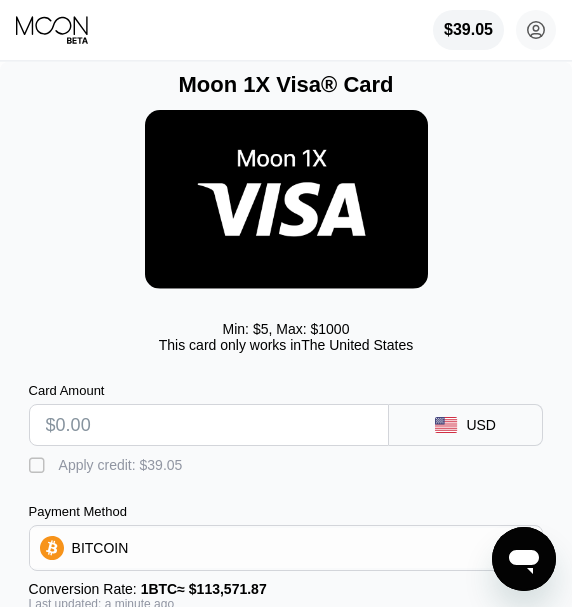 click at bounding box center (209, 425) 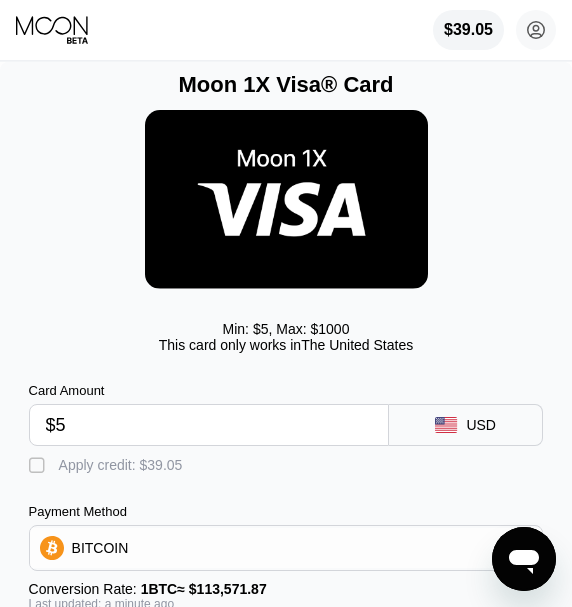 type on "0.00005715" 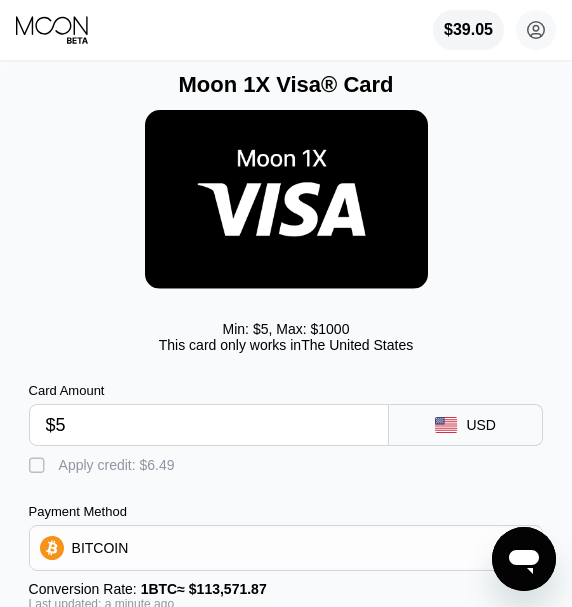 type on "$5" 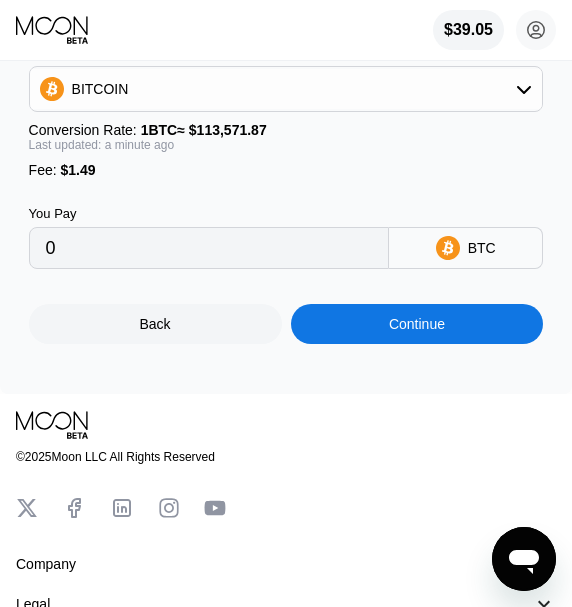 scroll, scrollTop: 462, scrollLeft: 0, axis: vertical 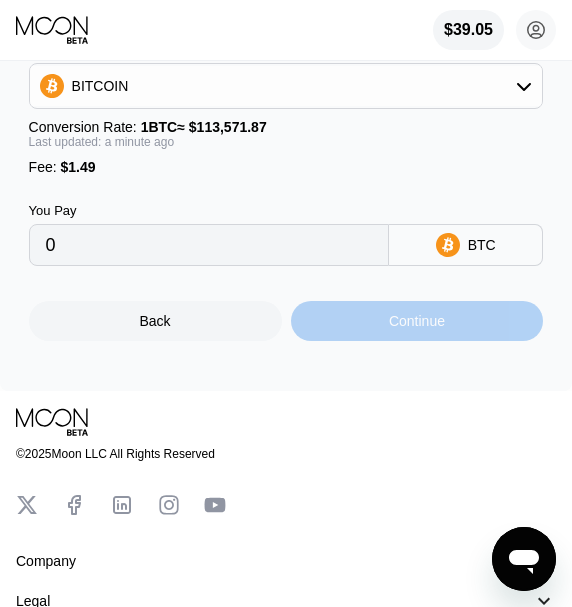 click on "Continue" at bounding box center (417, 321) 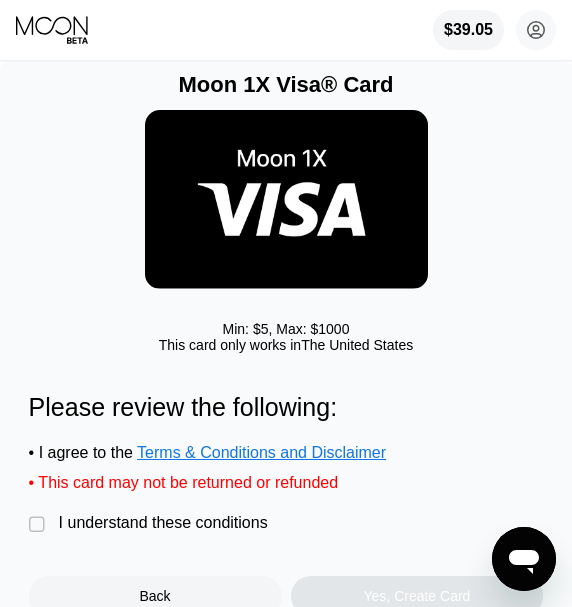 drag, startPoint x: 37, startPoint y: 526, endPoint x: 164, endPoint y: 561, distance: 131.73459 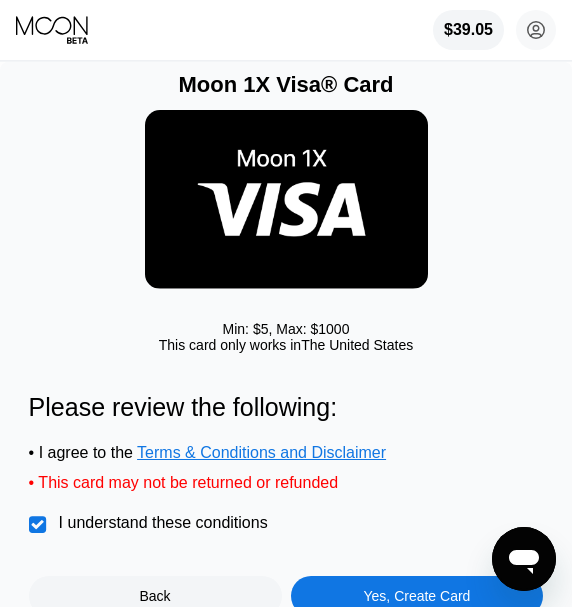 scroll, scrollTop: 55, scrollLeft: 0, axis: vertical 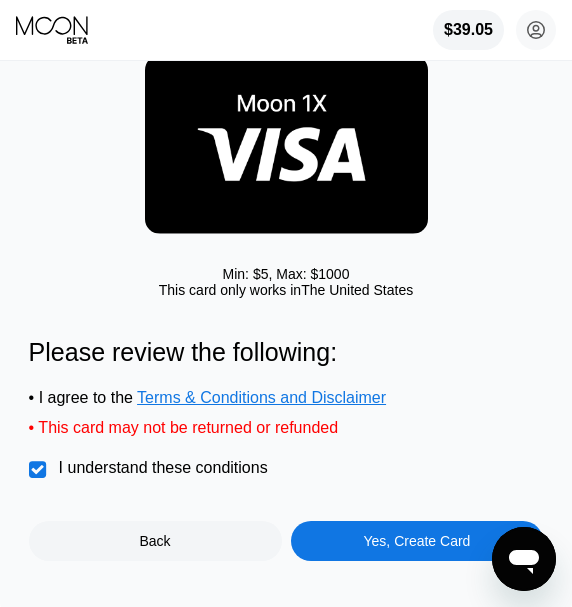 click on "Yes, Create Card" at bounding box center (417, 541) 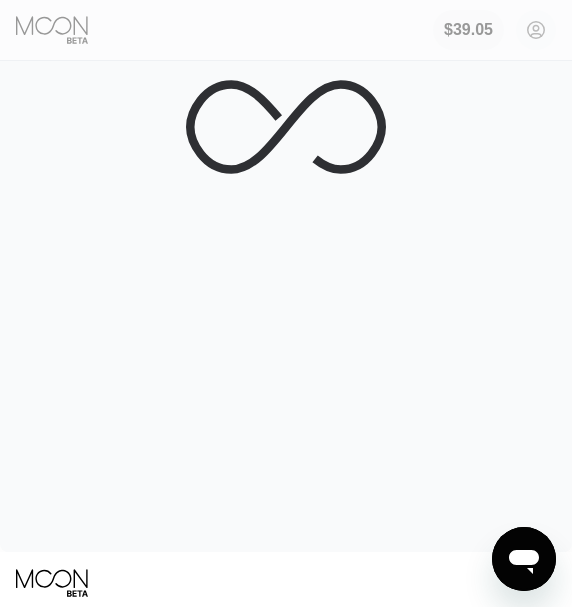 scroll, scrollTop: 0, scrollLeft: 0, axis: both 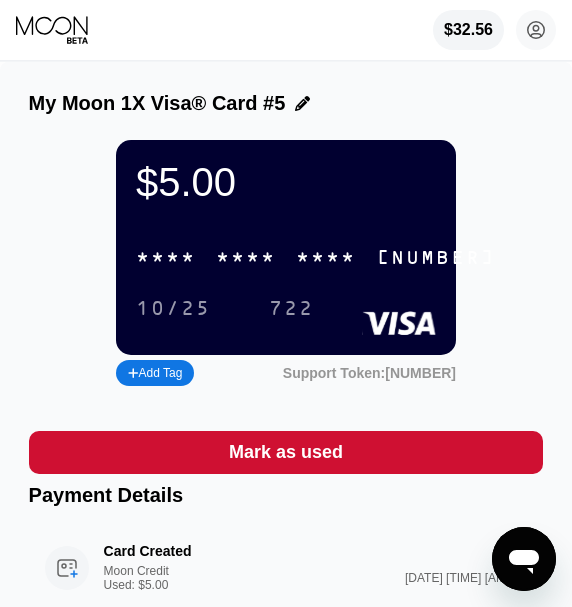 click on "* * * * * * * * * * * * 7858" at bounding box center [316, 257] 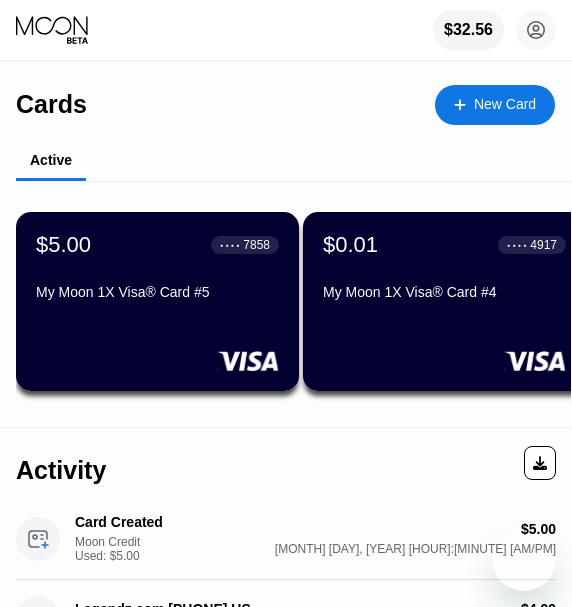scroll, scrollTop: 0, scrollLeft: 0, axis: both 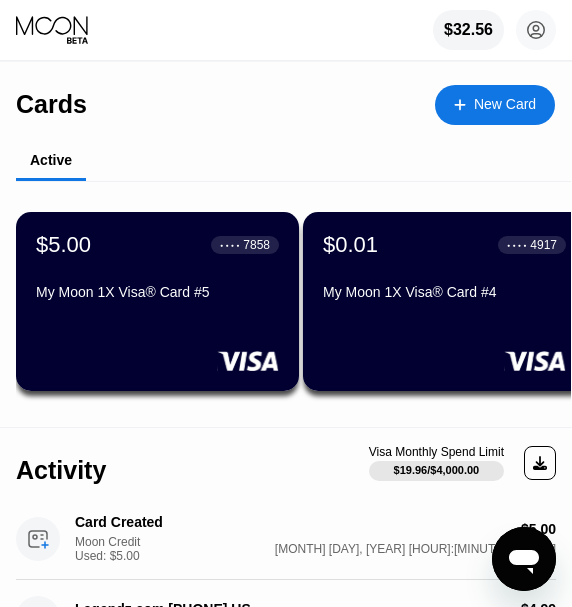 click on "New Card" at bounding box center (505, 104) 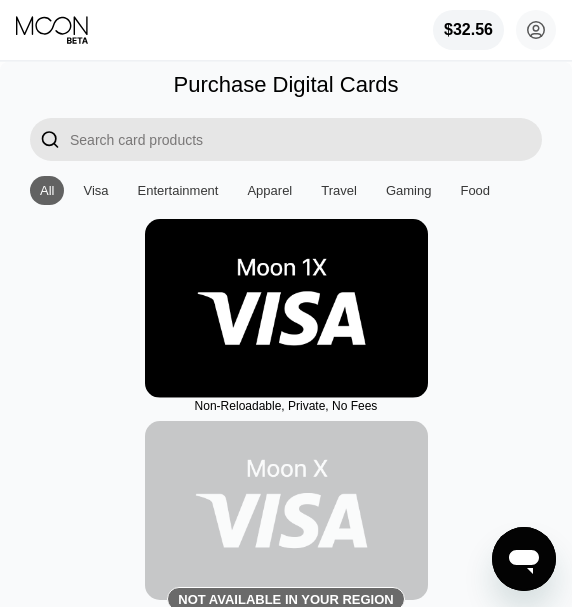click at bounding box center [286, 308] 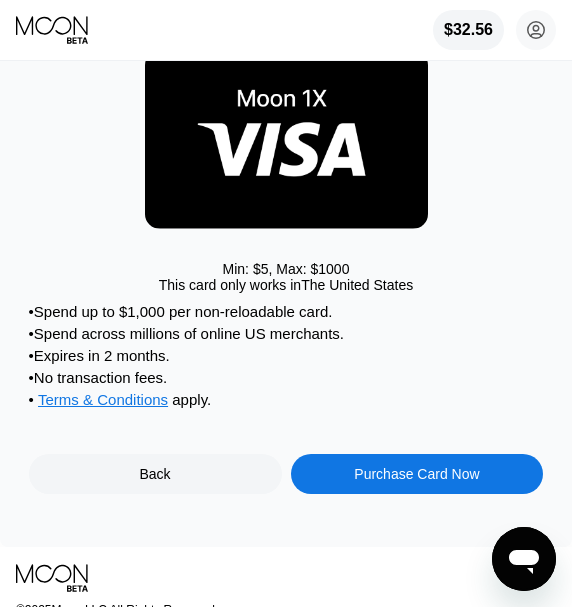 scroll, scrollTop: 138, scrollLeft: 0, axis: vertical 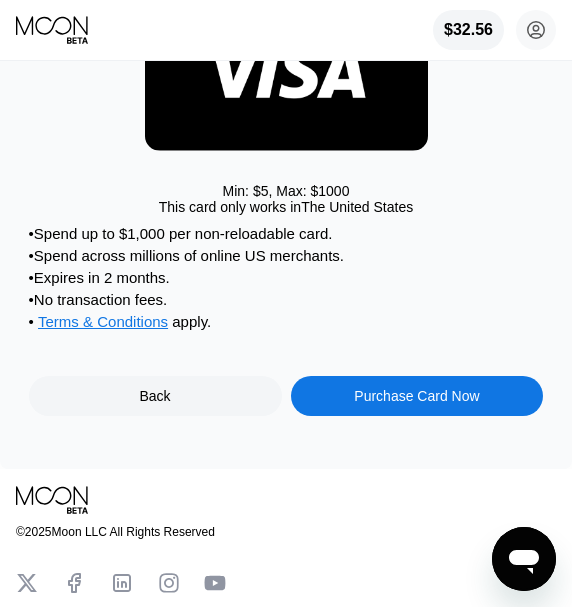 click on "Purchase Card Now" at bounding box center (416, 396) 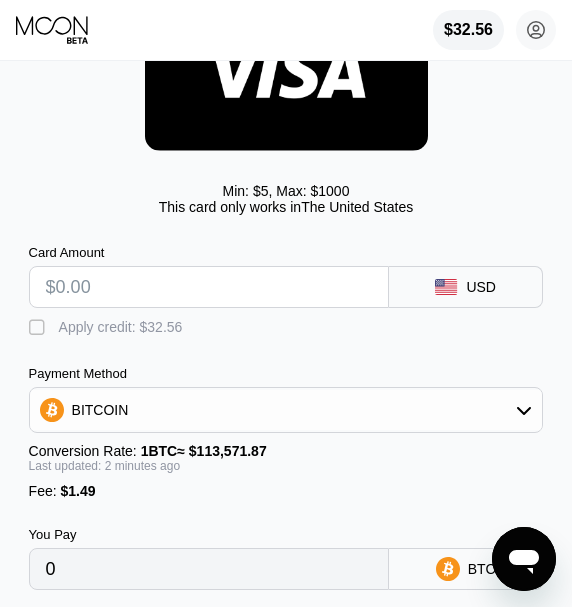 click at bounding box center [209, 287] 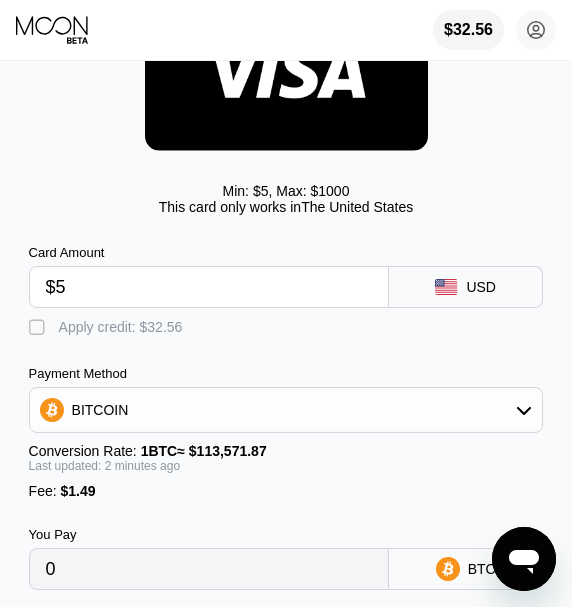 type on "0.00005715" 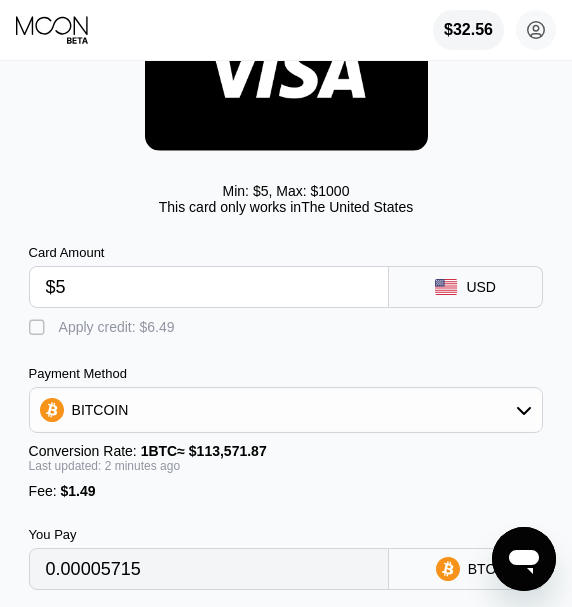 type on "$5" 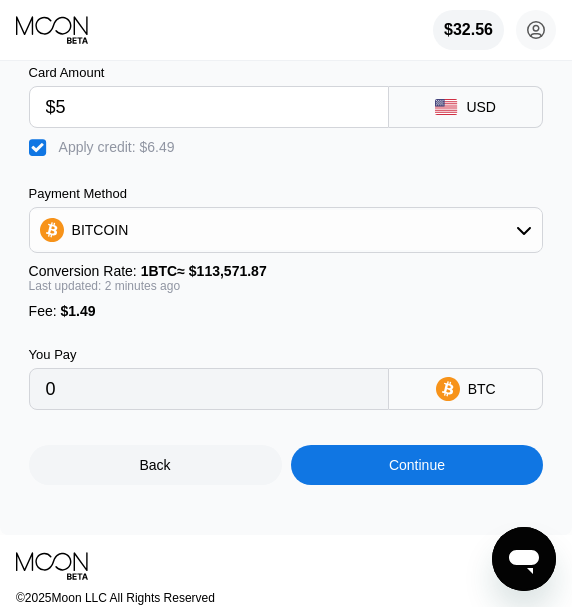 scroll, scrollTop: 323, scrollLeft: 0, axis: vertical 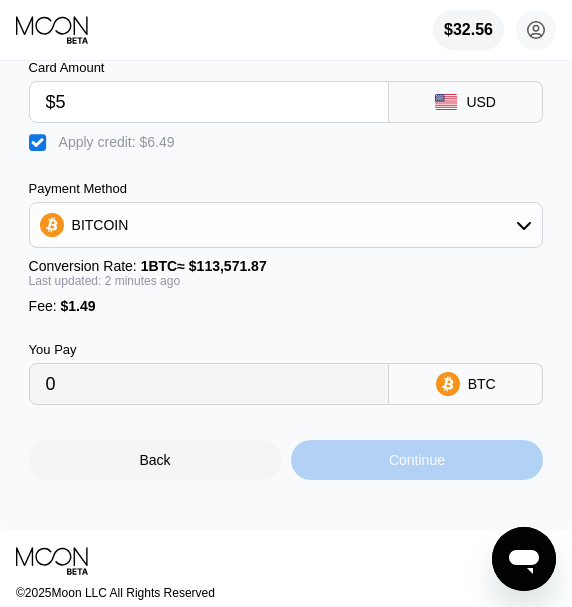 click on "Continue" at bounding box center (417, 460) 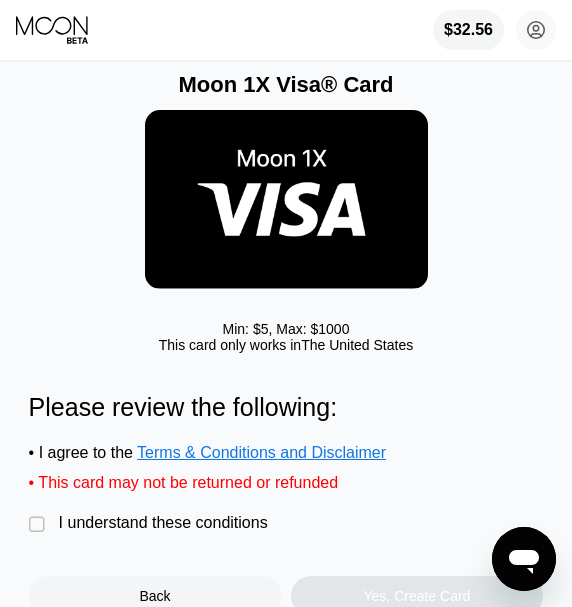 drag, startPoint x: 37, startPoint y: 527, endPoint x: 77, endPoint y: 520, distance: 40.60788 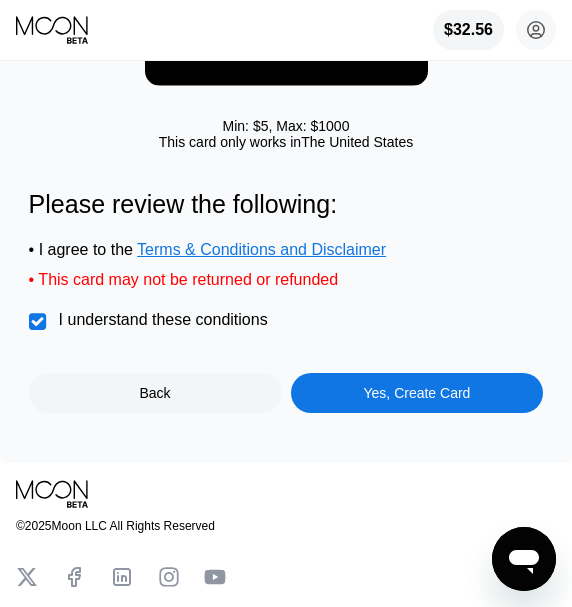 scroll, scrollTop: 205, scrollLeft: 0, axis: vertical 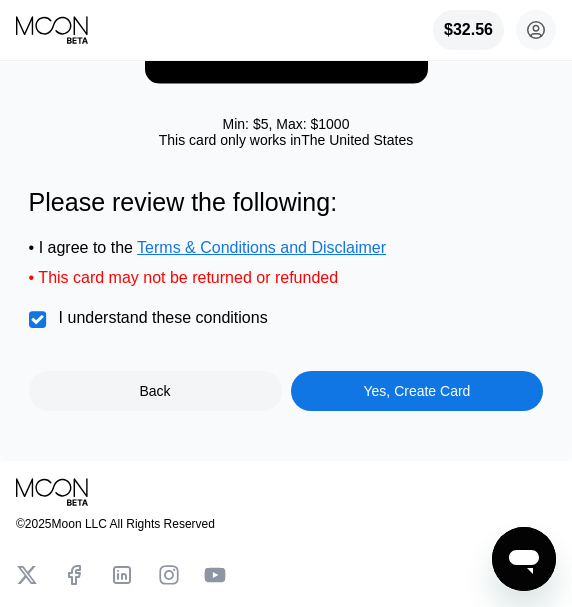 click on "Yes, Create Card" at bounding box center (417, 391) 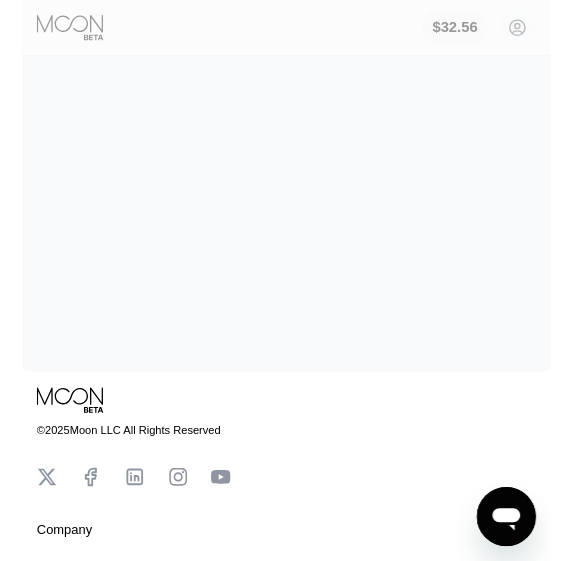 scroll, scrollTop: 0, scrollLeft: 0, axis: both 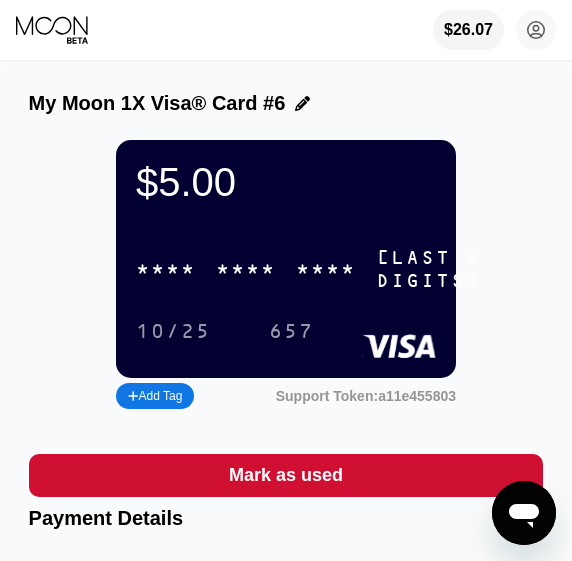 click on "* * * * * * * * * * * * 7967" at bounding box center [308, 269] 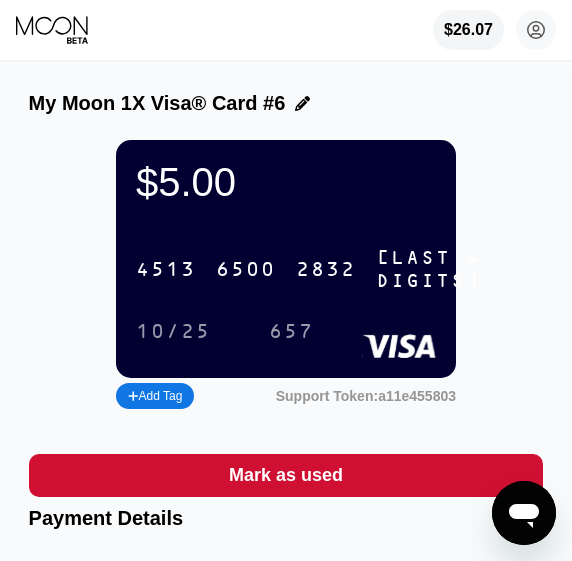 drag, startPoint x: 46, startPoint y: 29, endPoint x: 200, endPoint y: 9, distance: 155.29327 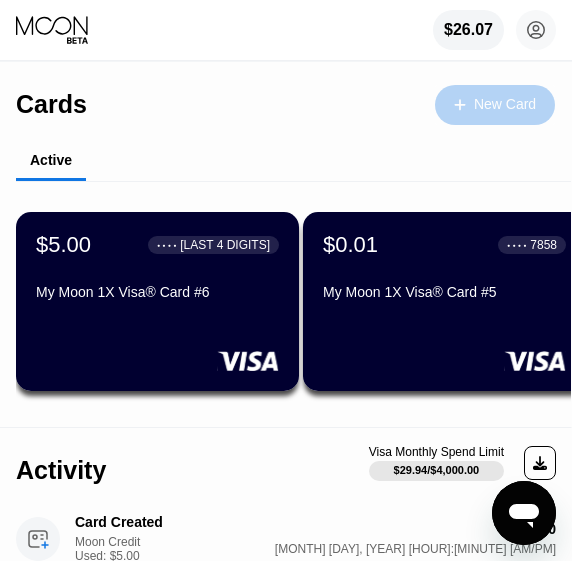 click on "New Card" at bounding box center (505, 104) 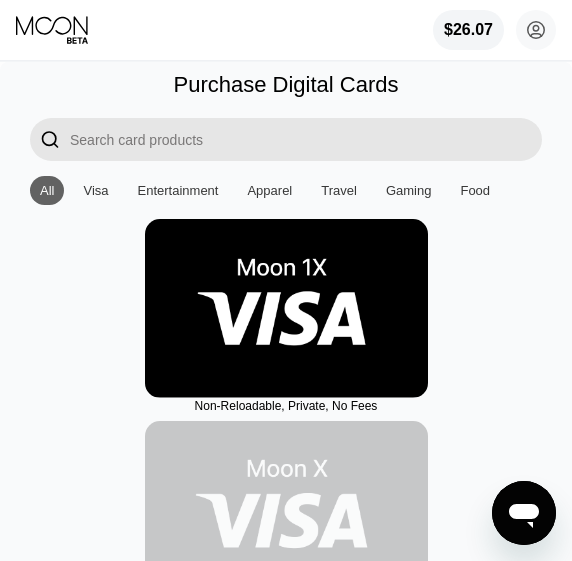 drag, startPoint x: 326, startPoint y: 317, endPoint x: 309, endPoint y: 275, distance: 45.310043 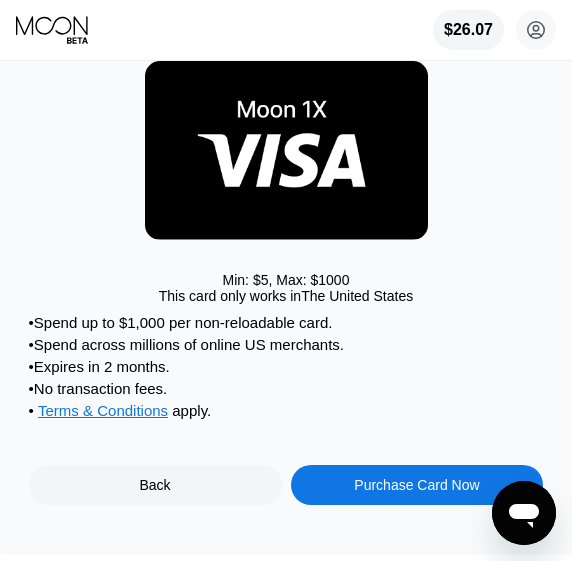 scroll, scrollTop: 60, scrollLeft: 0, axis: vertical 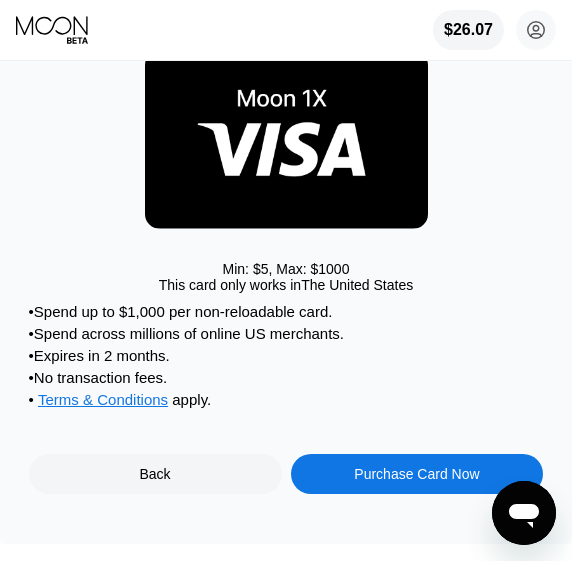 click on "Purchase Card Now" at bounding box center [416, 474] 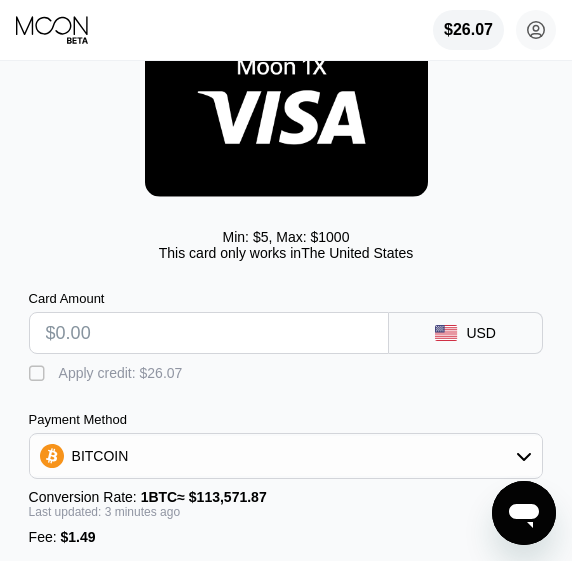 click at bounding box center (209, 333) 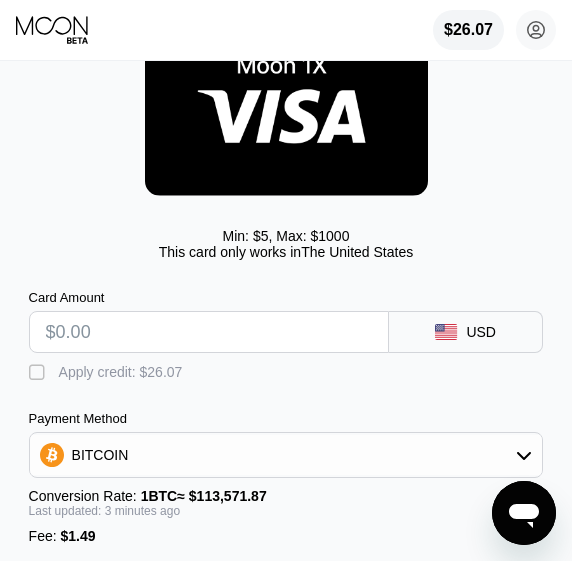 type on "$5" 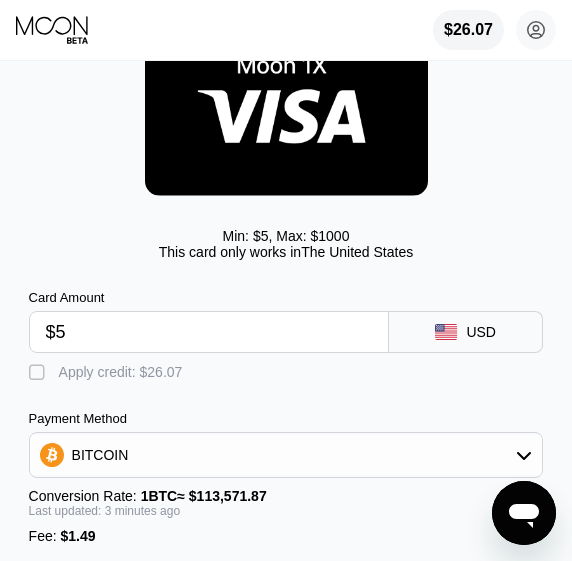 type on "0.00005715" 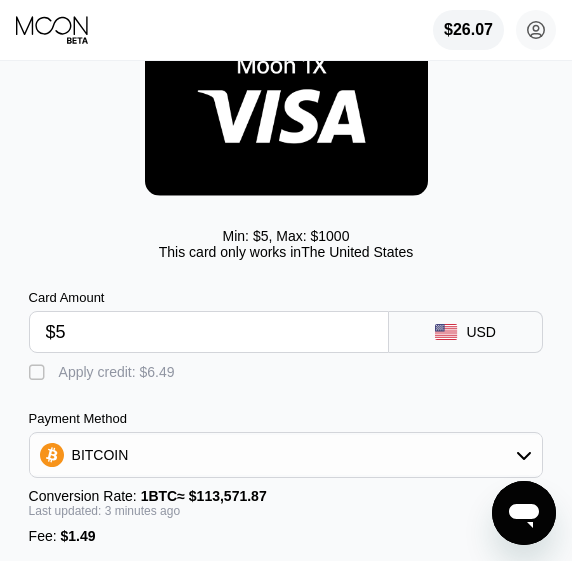 type on "$5" 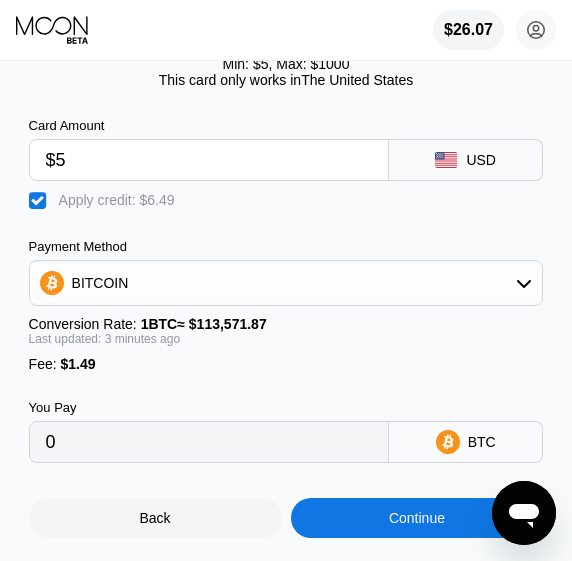 scroll, scrollTop: 262, scrollLeft: 0, axis: vertical 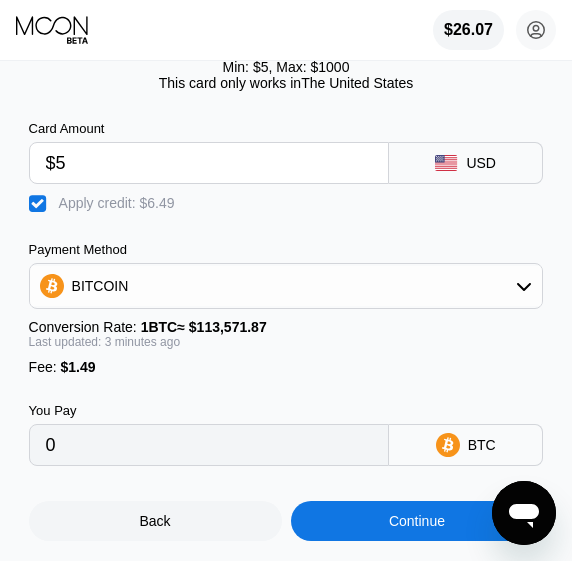 click on "Continue" at bounding box center [417, 521] 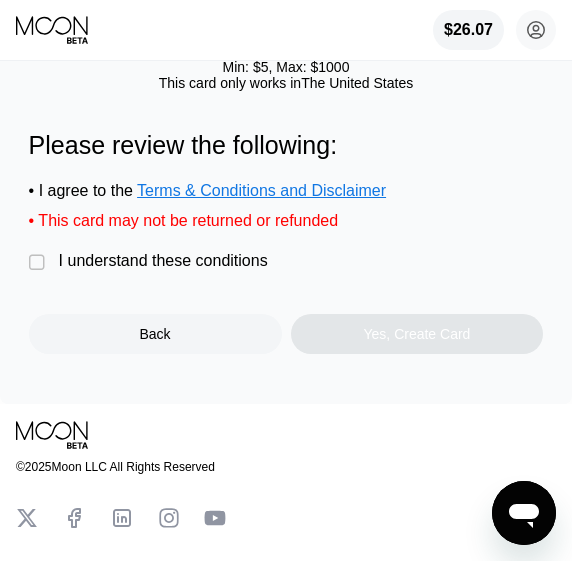 scroll, scrollTop: 0, scrollLeft: 0, axis: both 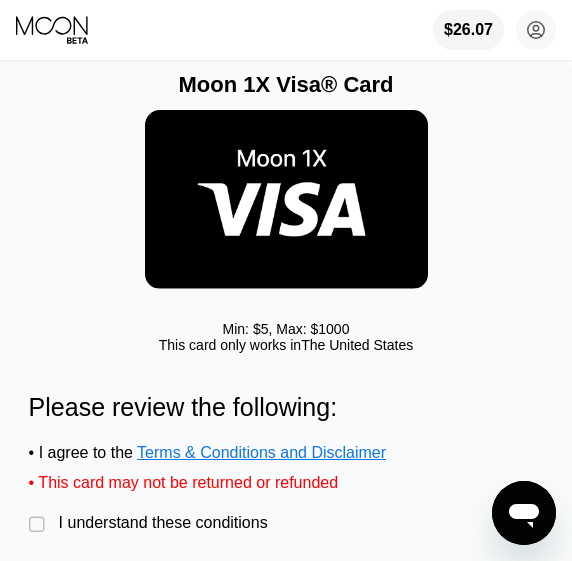 drag, startPoint x: 42, startPoint y: 522, endPoint x: 142, endPoint y: 504, distance: 101.607086 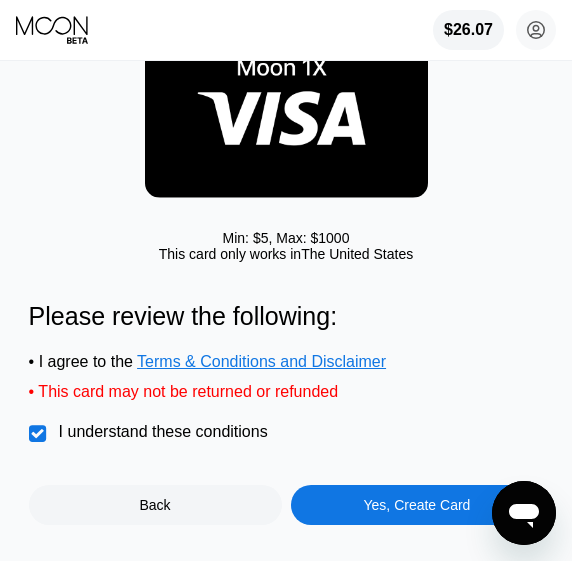 scroll, scrollTop: 145, scrollLeft: 0, axis: vertical 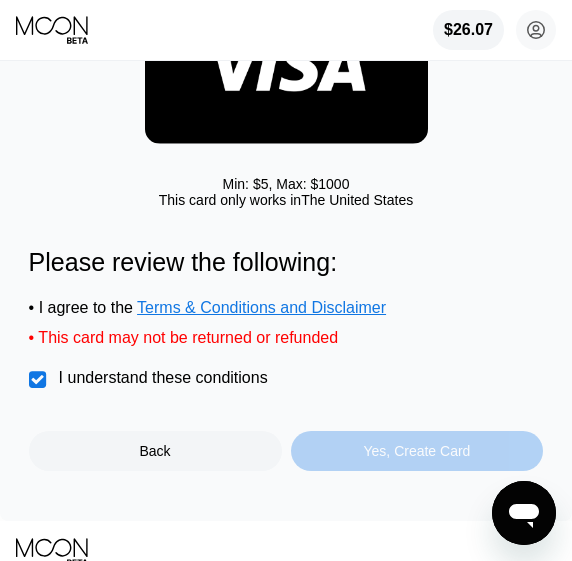 click on "Yes, Create Card" at bounding box center (417, 451) 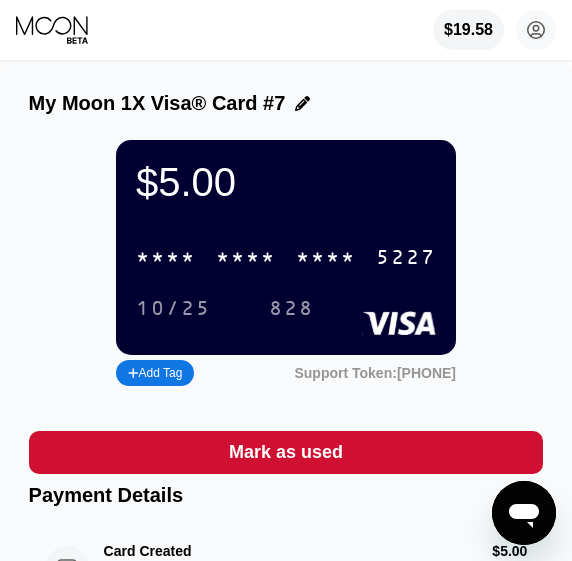 click on "* * * * * * * * * * * * 5227 10/25 828" at bounding box center (286, 274) 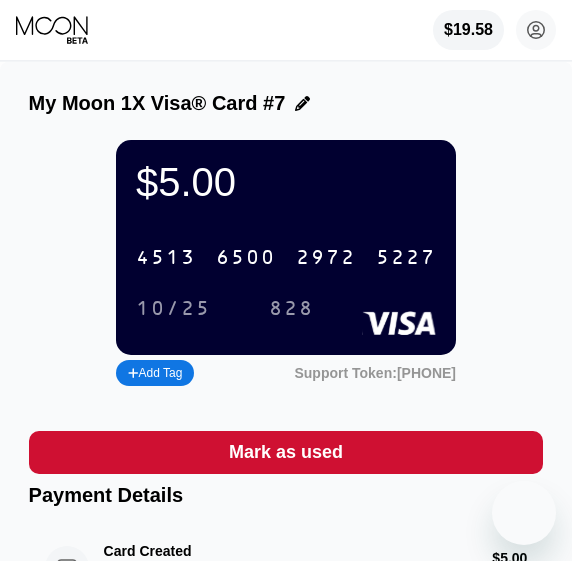 scroll, scrollTop: 0, scrollLeft: 0, axis: both 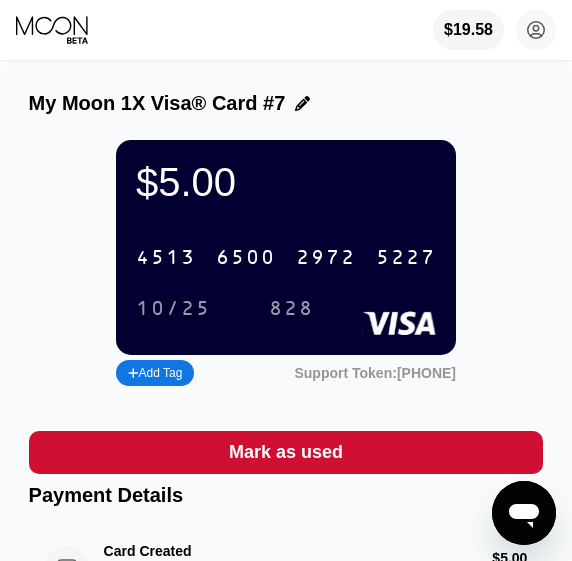drag, startPoint x: 67, startPoint y: 35, endPoint x: 200, endPoint y: 25, distance: 133.37541 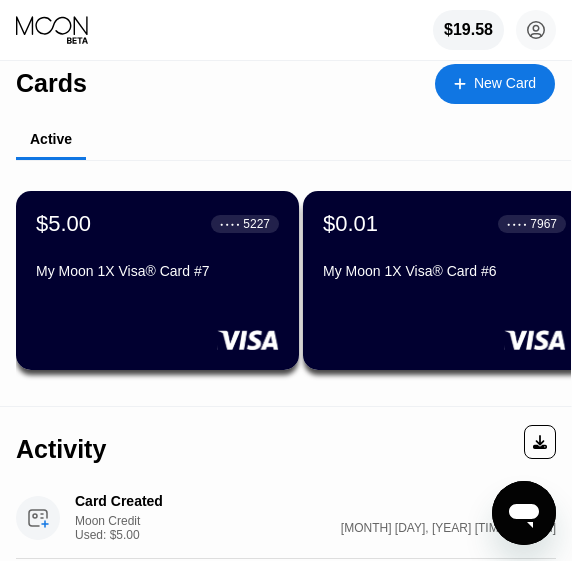 scroll, scrollTop: 24, scrollLeft: 0, axis: vertical 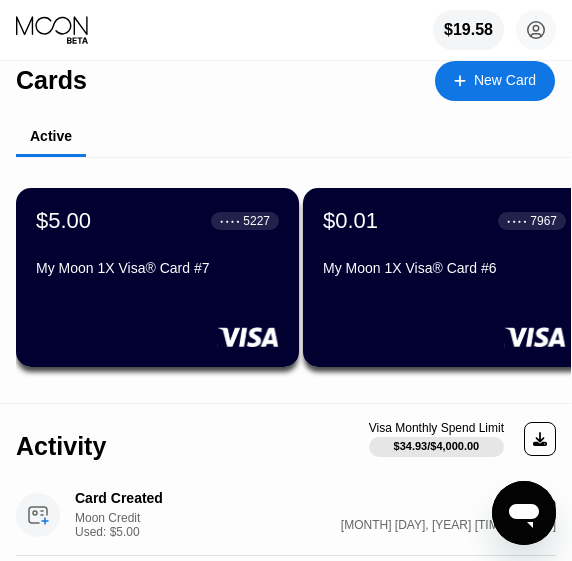 drag, startPoint x: 481, startPoint y: 79, endPoint x: 287, endPoint y: 42, distance: 197.49684 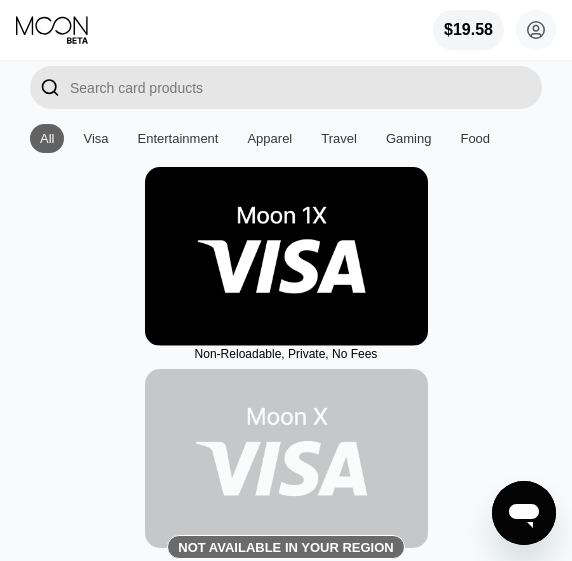 scroll, scrollTop: 53, scrollLeft: 0, axis: vertical 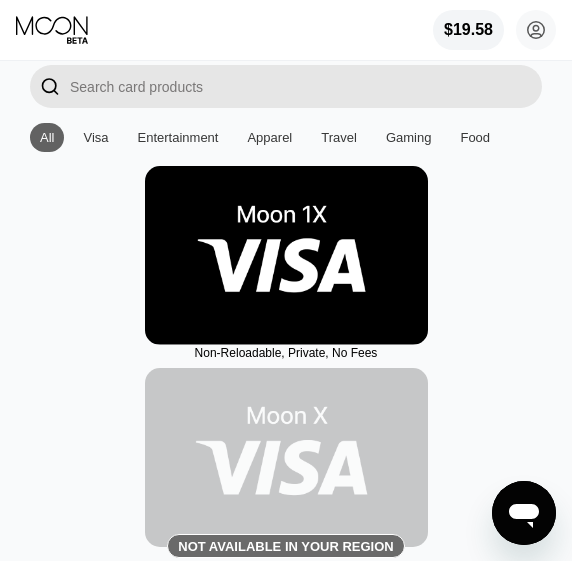drag, startPoint x: 255, startPoint y: 230, endPoint x: 273, endPoint y: 226, distance: 18.439089 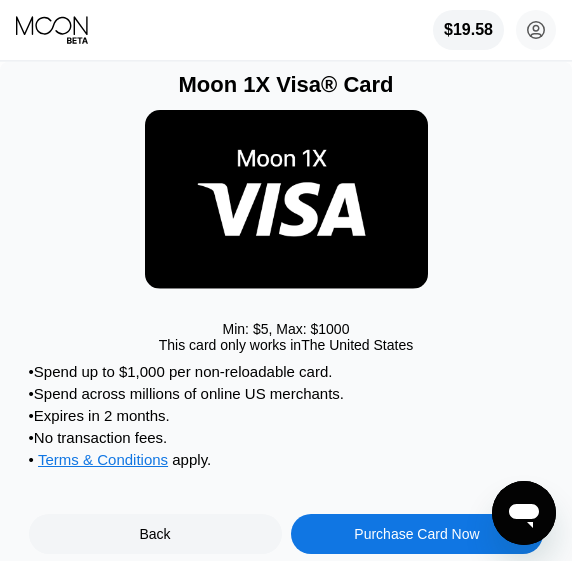 scroll, scrollTop: 173, scrollLeft: 0, axis: vertical 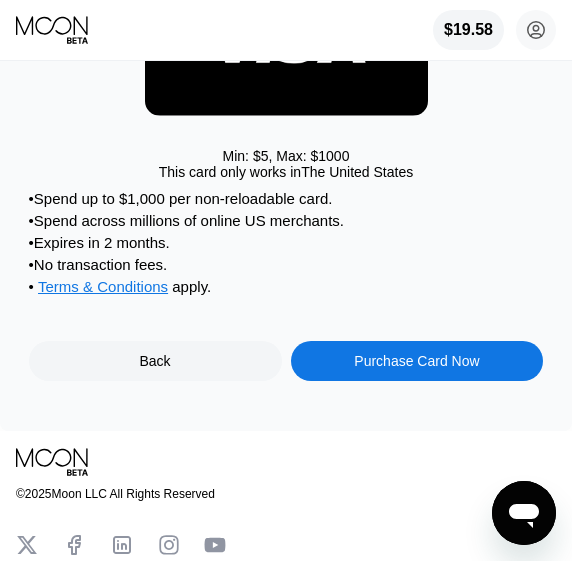 click on "Purchase Card Now" at bounding box center [416, 361] 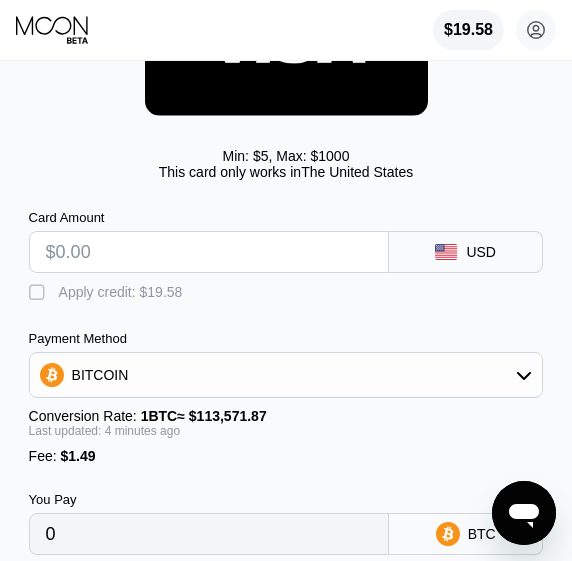 click at bounding box center [209, 252] 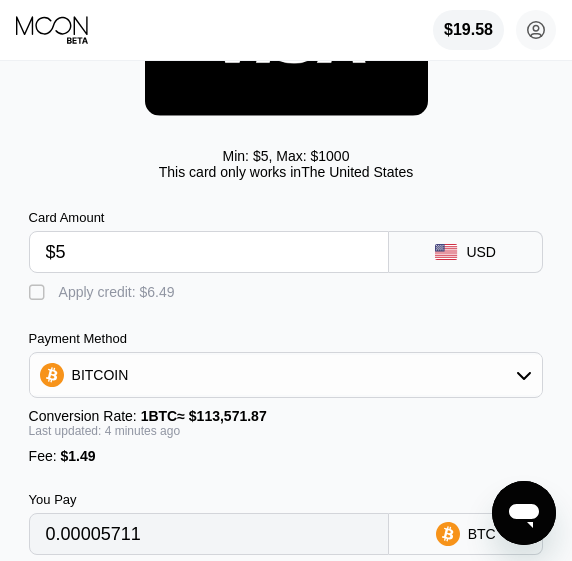 type on "0.00005711" 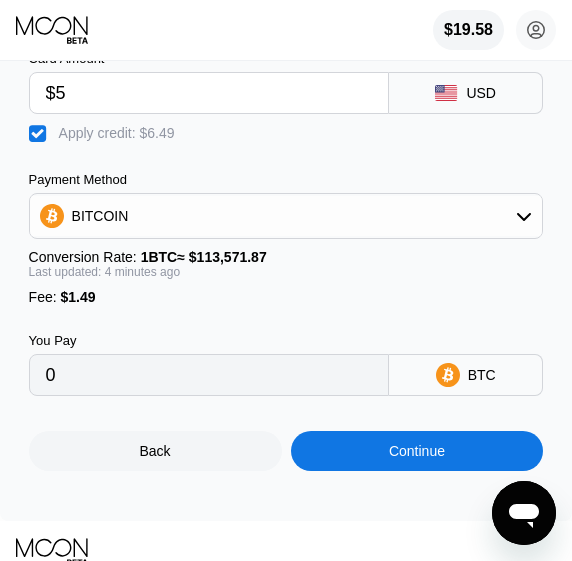 scroll, scrollTop: 317, scrollLeft: 0, axis: vertical 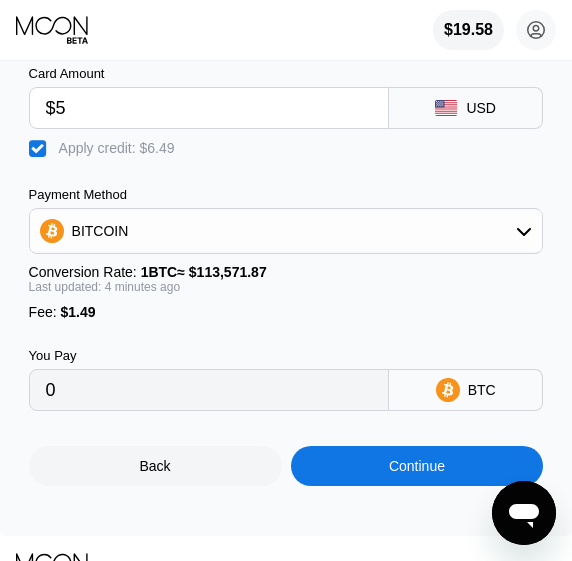 click on "Continue" at bounding box center [417, 466] 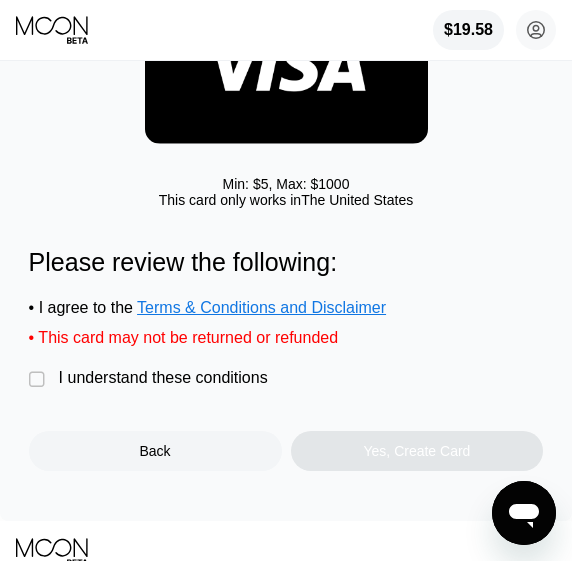 scroll, scrollTop: 148, scrollLeft: 0, axis: vertical 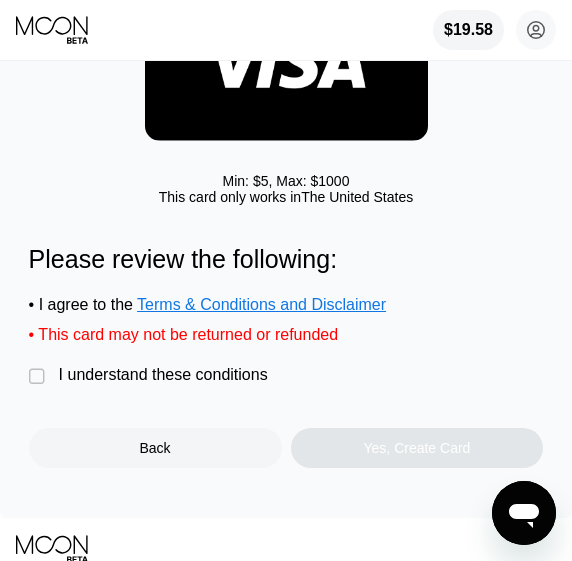 click on "" at bounding box center [39, 377] 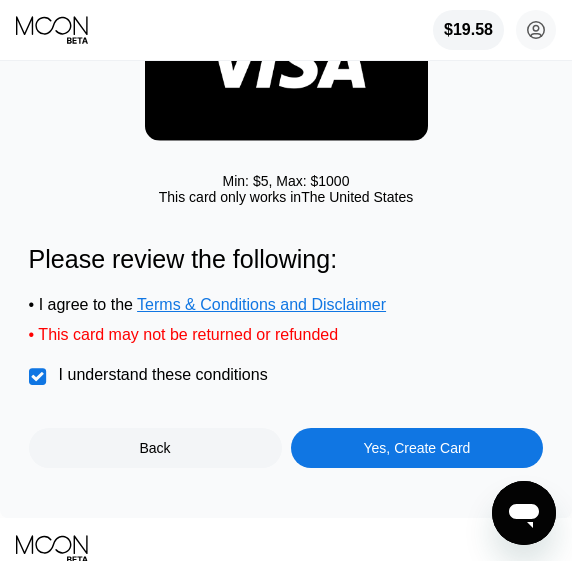 click on "Yes, Create Card" at bounding box center [417, 448] 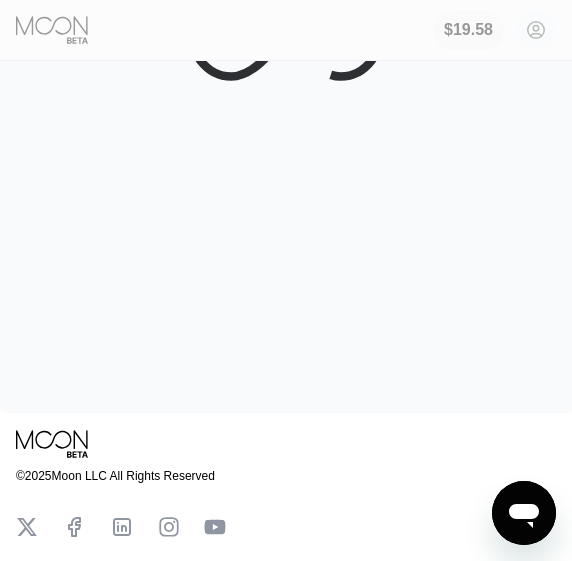 scroll, scrollTop: 0, scrollLeft: 0, axis: both 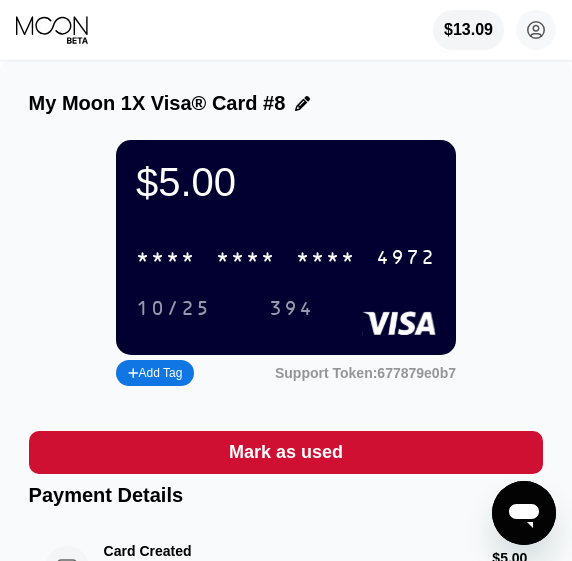 drag, startPoint x: 273, startPoint y: 284, endPoint x: 268, endPoint y: 268, distance: 16.763054 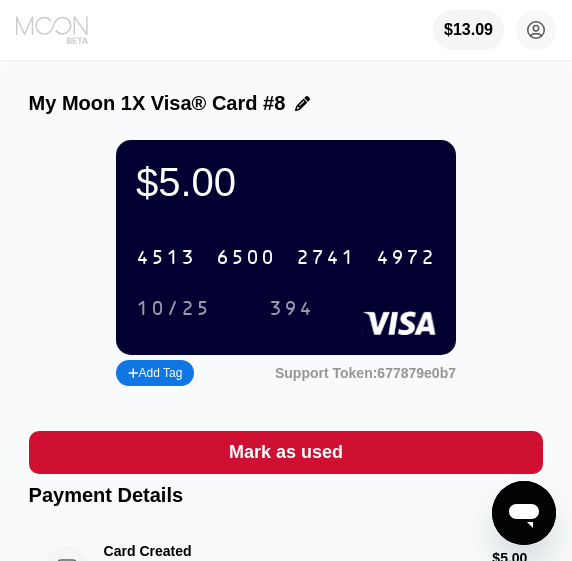 click 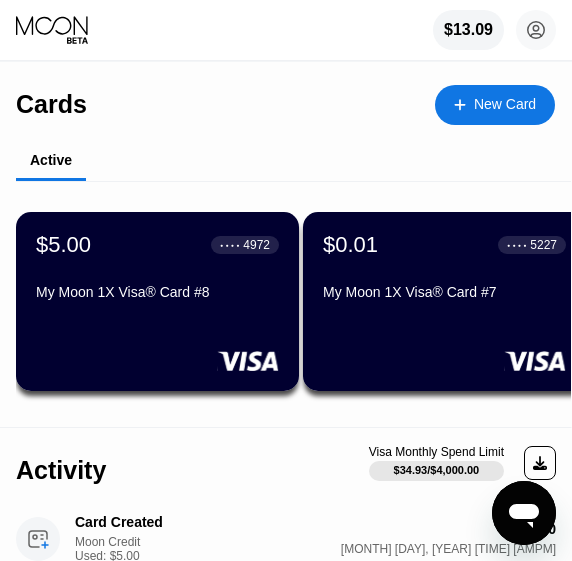 click on "New Card" at bounding box center [505, 104] 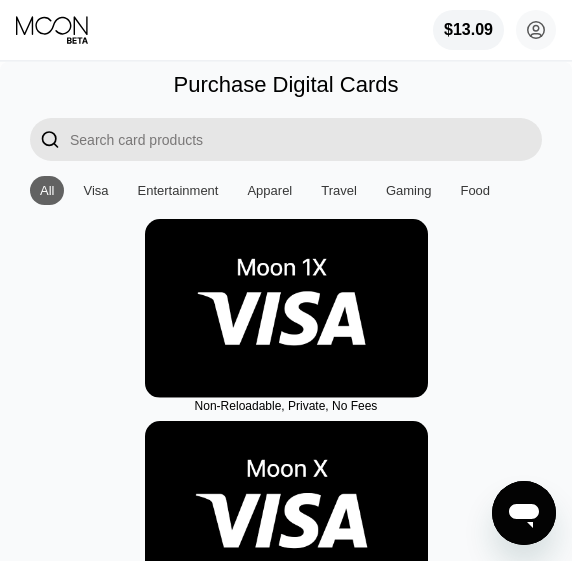 scroll, scrollTop: 47, scrollLeft: 0, axis: vertical 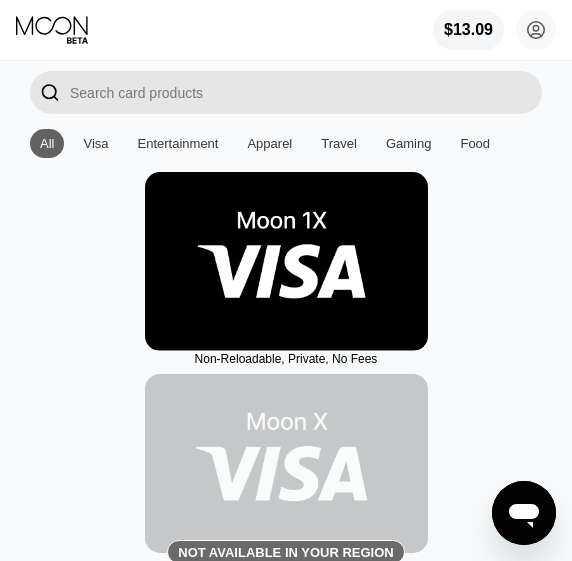 drag, startPoint x: 331, startPoint y: 239, endPoint x: 346, endPoint y: 208, distance: 34.43835 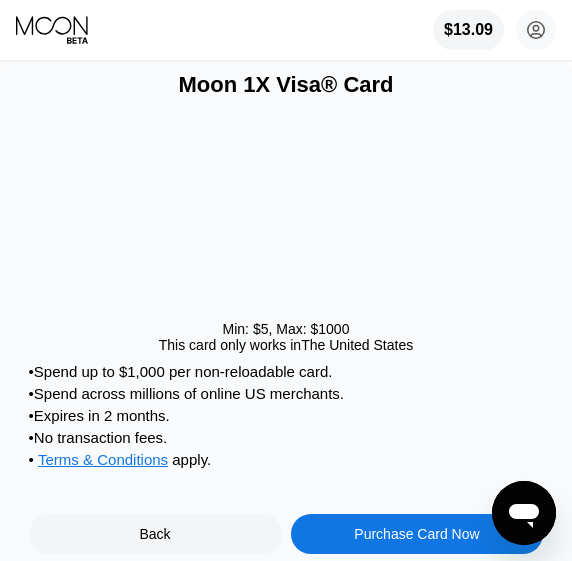 scroll, scrollTop: 0, scrollLeft: 0, axis: both 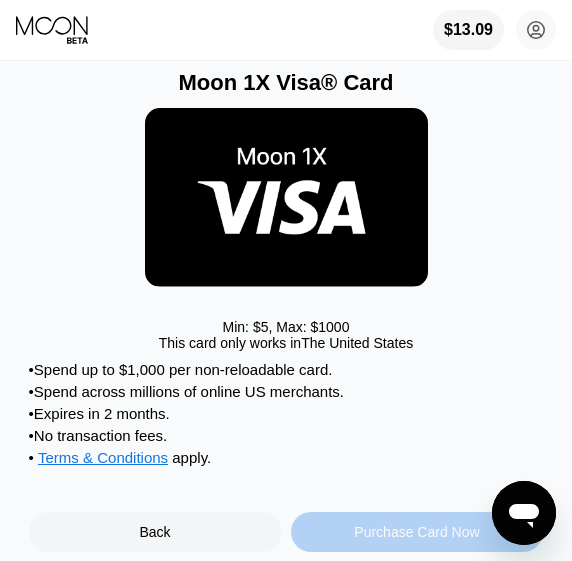 click on "Purchase Card Now" at bounding box center (416, 532) 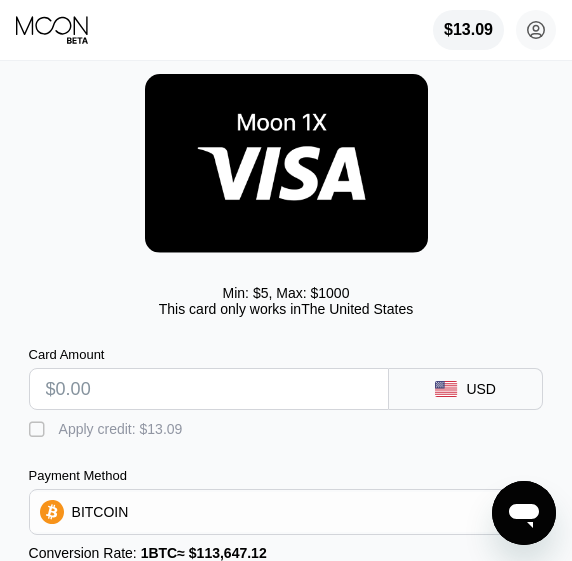 scroll, scrollTop: 53, scrollLeft: 0, axis: vertical 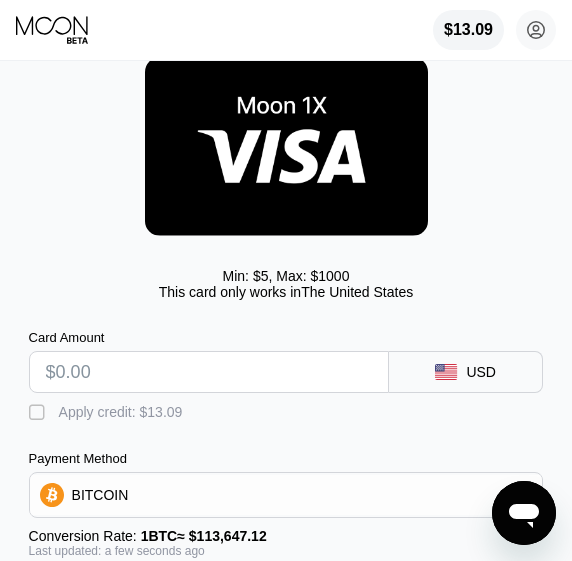 drag, startPoint x: 135, startPoint y: 371, endPoint x: 153, endPoint y: 368, distance: 18.248287 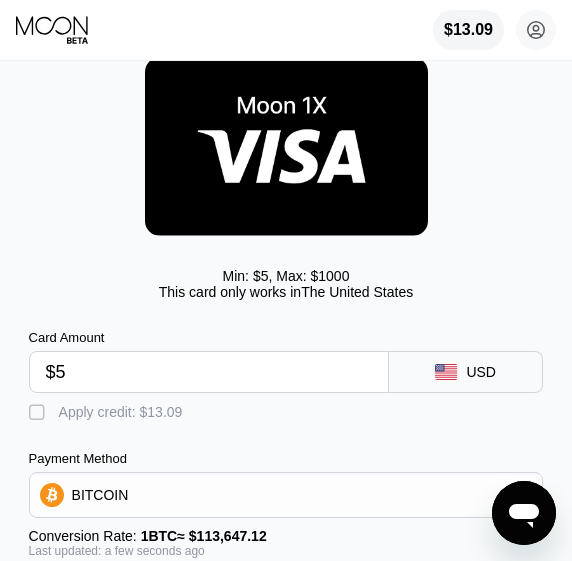 type on "0.00005711" 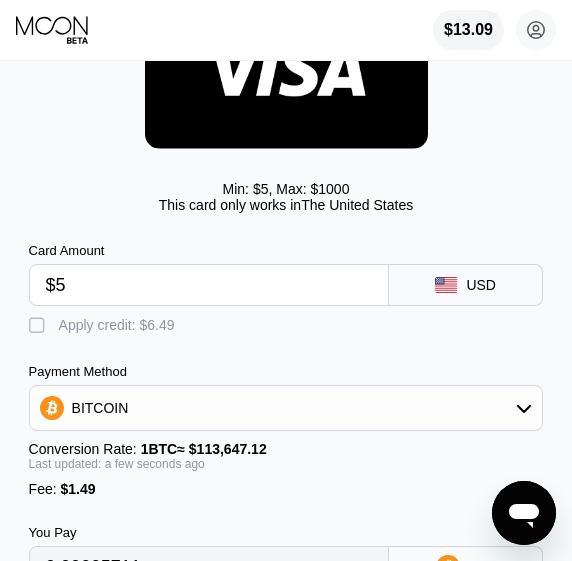 type on "$5" 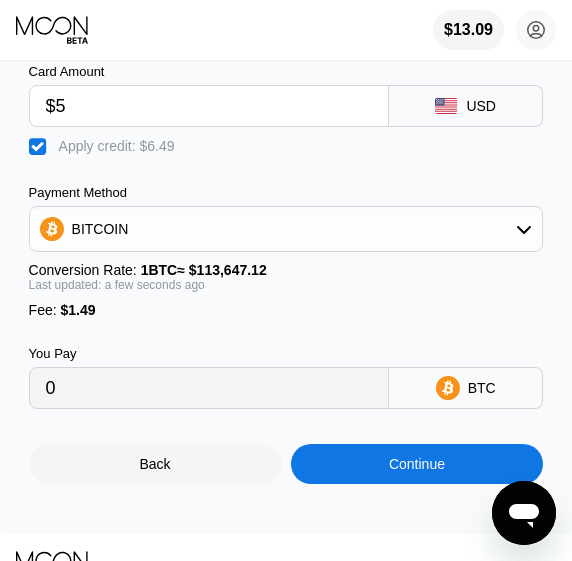 scroll, scrollTop: 321, scrollLeft: 0, axis: vertical 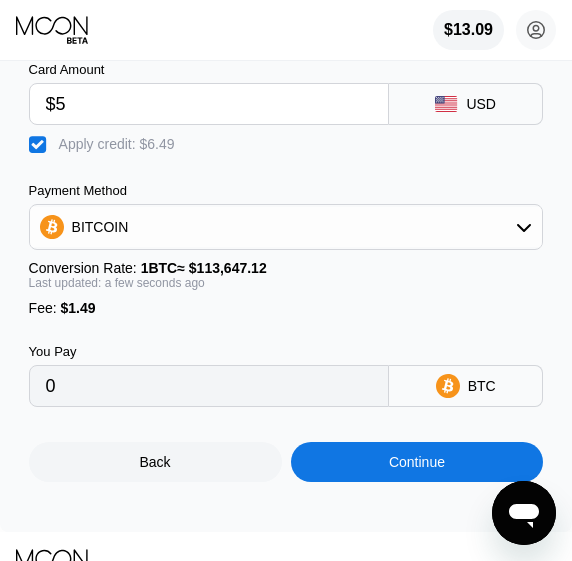 click on "Continue" at bounding box center [417, 462] 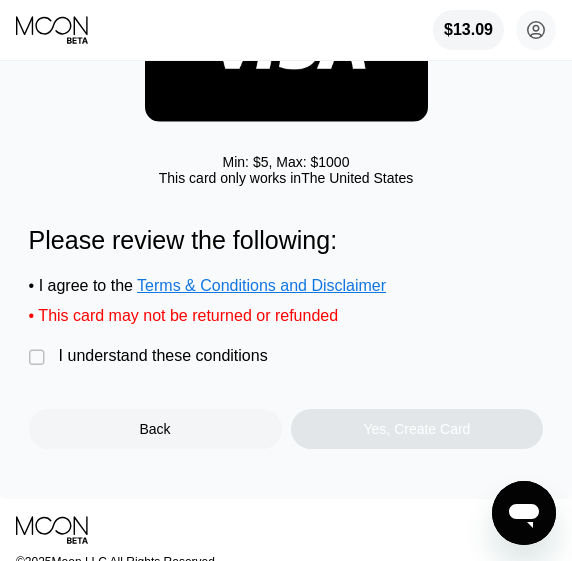 scroll, scrollTop: 168, scrollLeft: 0, axis: vertical 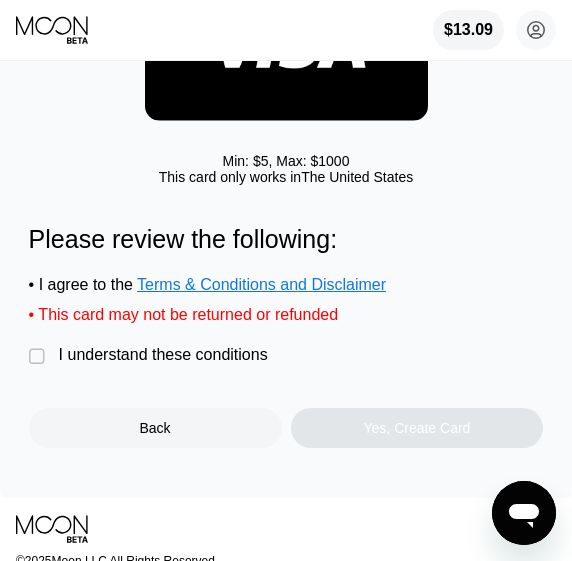 drag, startPoint x: 41, startPoint y: 360, endPoint x: 170, endPoint y: 393, distance: 133.15405 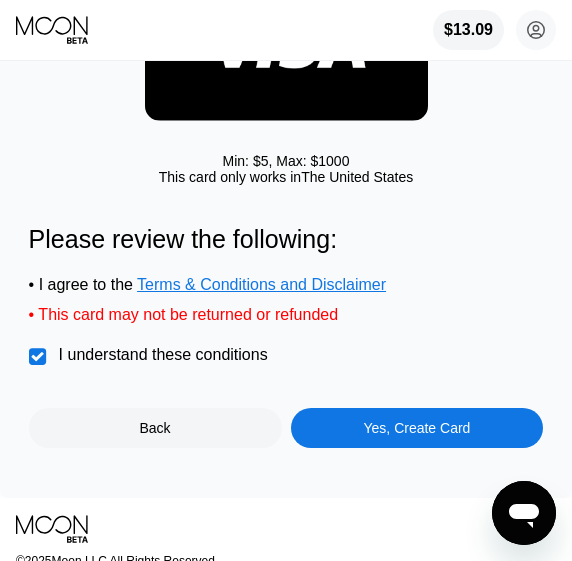 click on "Yes, Create Card" at bounding box center (417, 428) 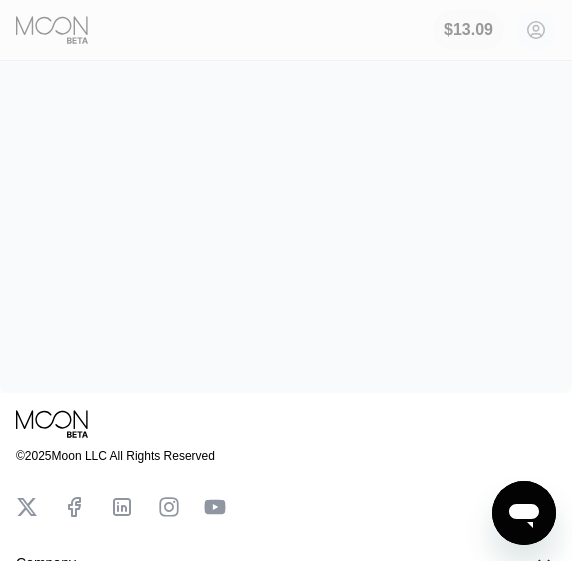 scroll, scrollTop: 0, scrollLeft: 0, axis: both 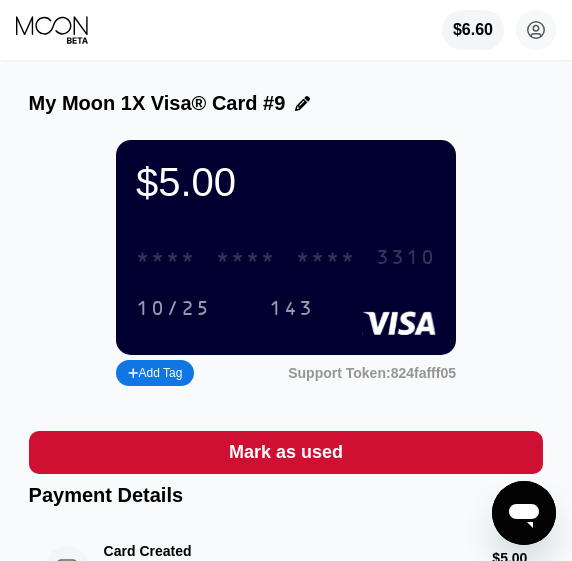 click on "* * * *" at bounding box center [246, 258] 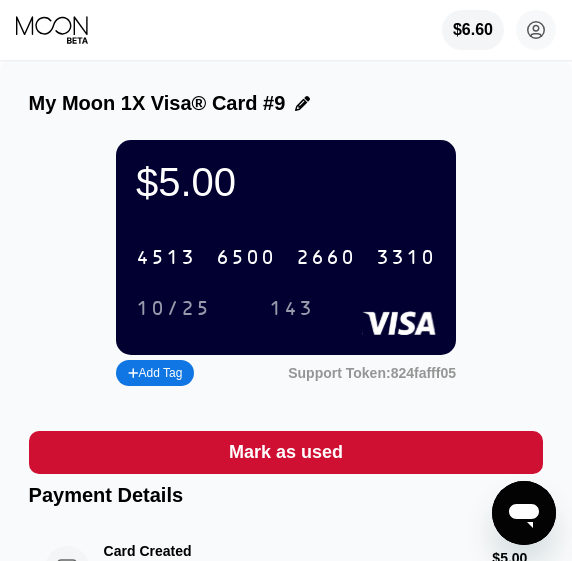 scroll, scrollTop: 0, scrollLeft: 0, axis: both 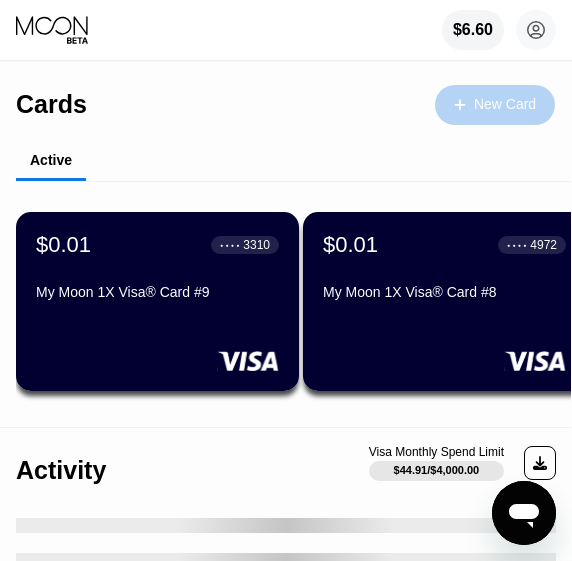 click on "New Card" at bounding box center (495, 105) 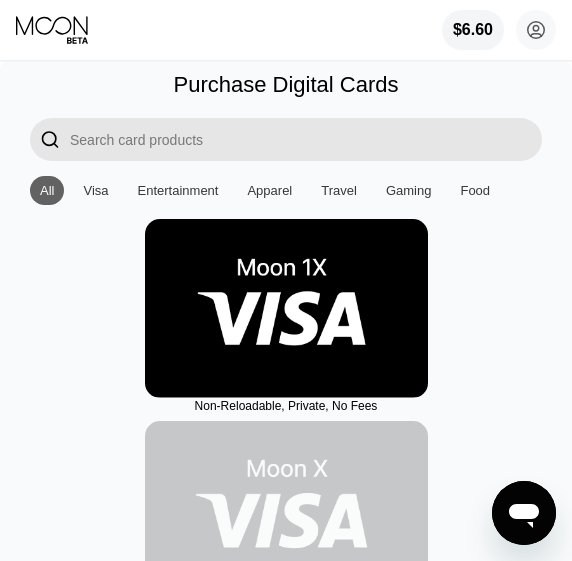 drag, startPoint x: 333, startPoint y: 314, endPoint x: 431, endPoint y: 310, distance: 98.0816 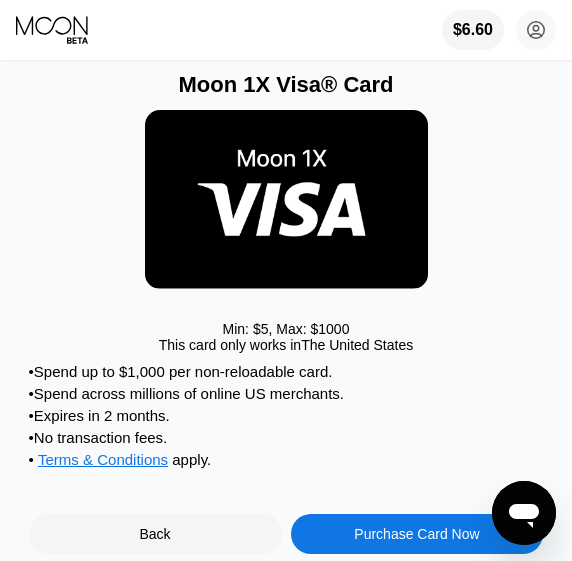 click on "• Spend up to $1,000 per non-reloadable card. • Spend across millions of online [COUNTRY] merchants. • Expires in [MONTHS] • No transaction fees. • Terms & Conditions apply . Back Purchase Card Now" at bounding box center [286, 458] 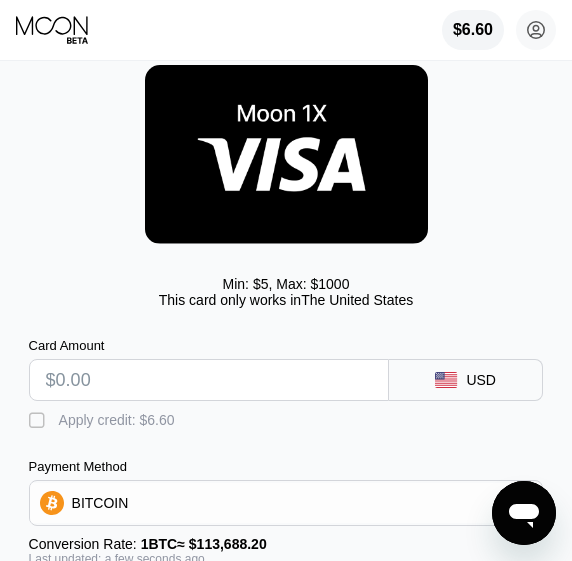 scroll, scrollTop: 51, scrollLeft: 0, axis: vertical 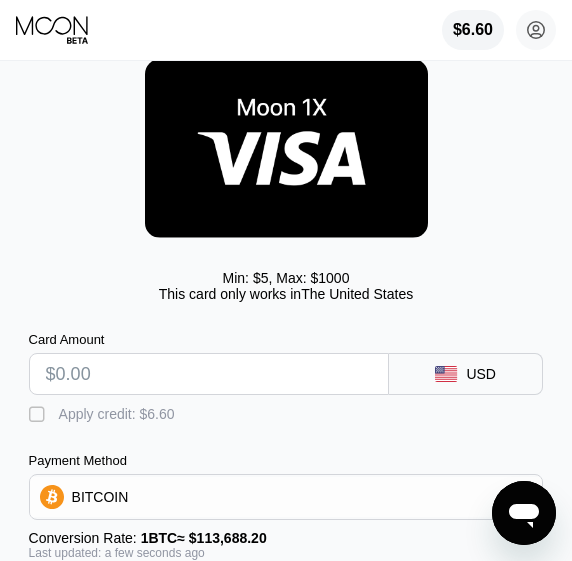 click at bounding box center [209, 374] 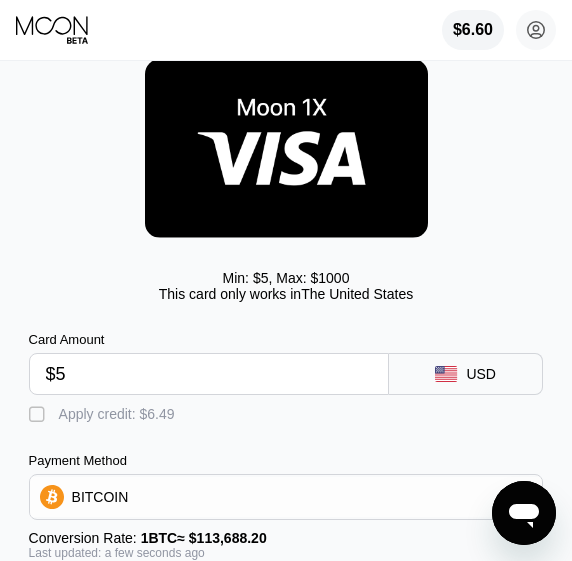 type on "0.00005709" 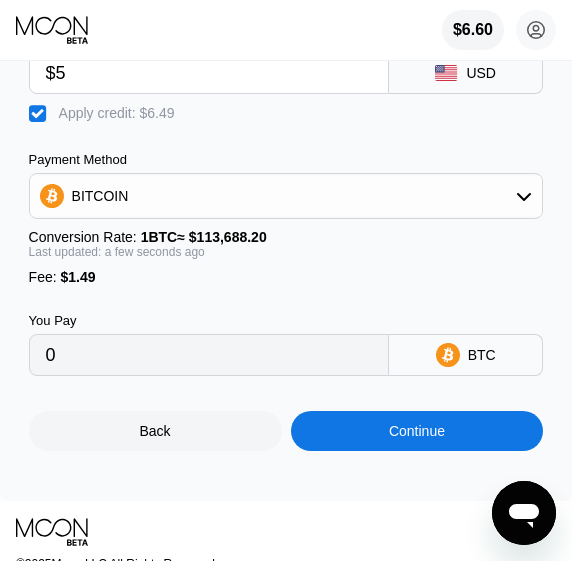 scroll, scrollTop: 367, scrollLeft: 0, axis: vertical 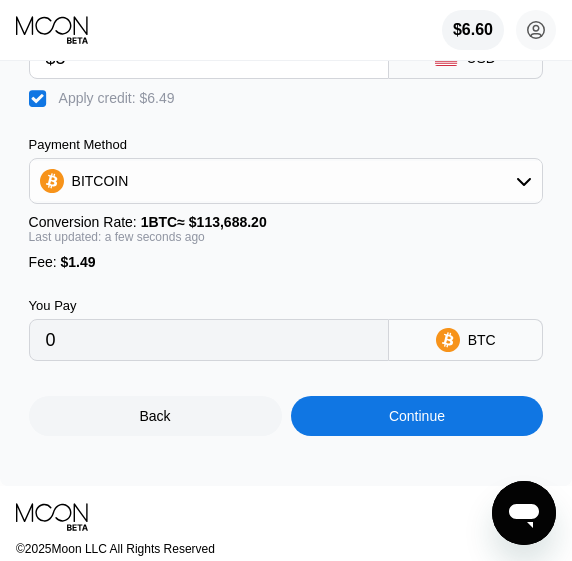 click on "Back Continue" at bounding box center (286, 398) 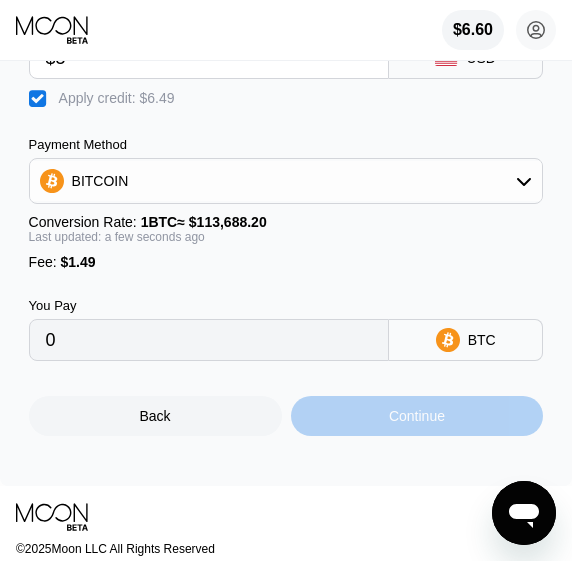drag, startPoint x: 431, startPoint y: 415, endPoint x: 500, endPoint y: 39, distance: 382.2787 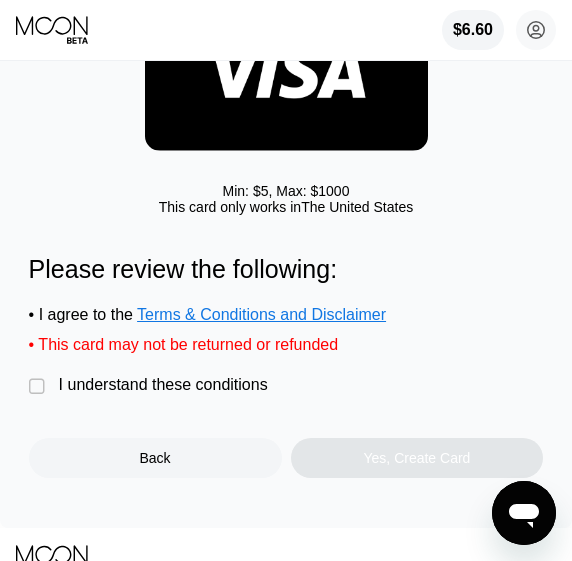scroll, scrollTop: 175, scrollLeft: 0, axis: vertical 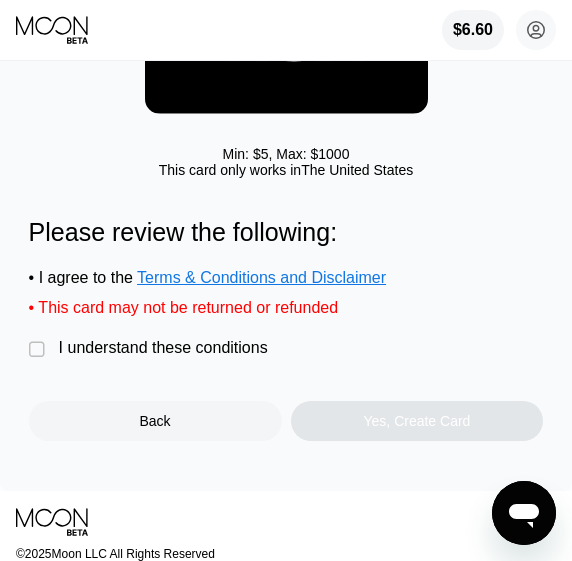 drag, startPoint x: 41, startPoint y: 348, endPoint x: 347, endPoint y: 403, distance: 310.90353 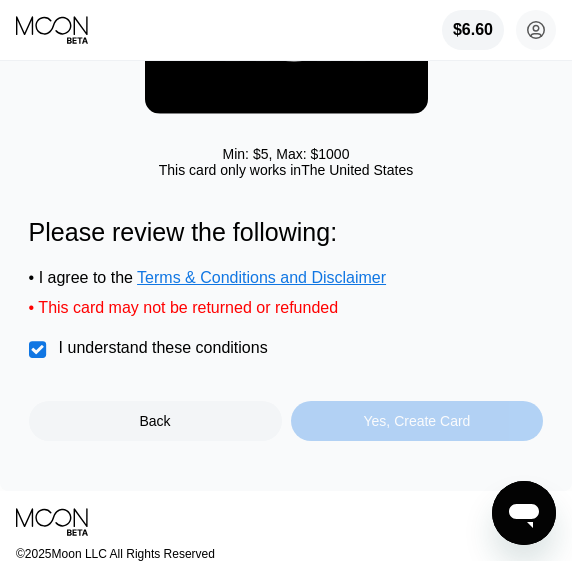 click on "Yes, Create Card" at bounding box center [417, 421] 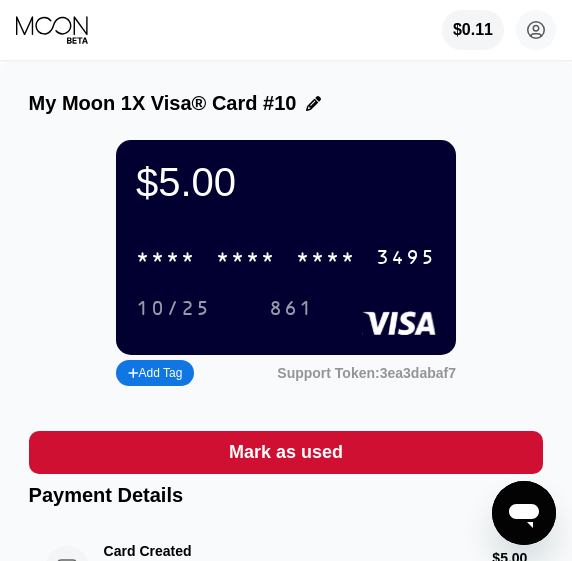 click on "* * * *" at bounding box center [326, 258] 